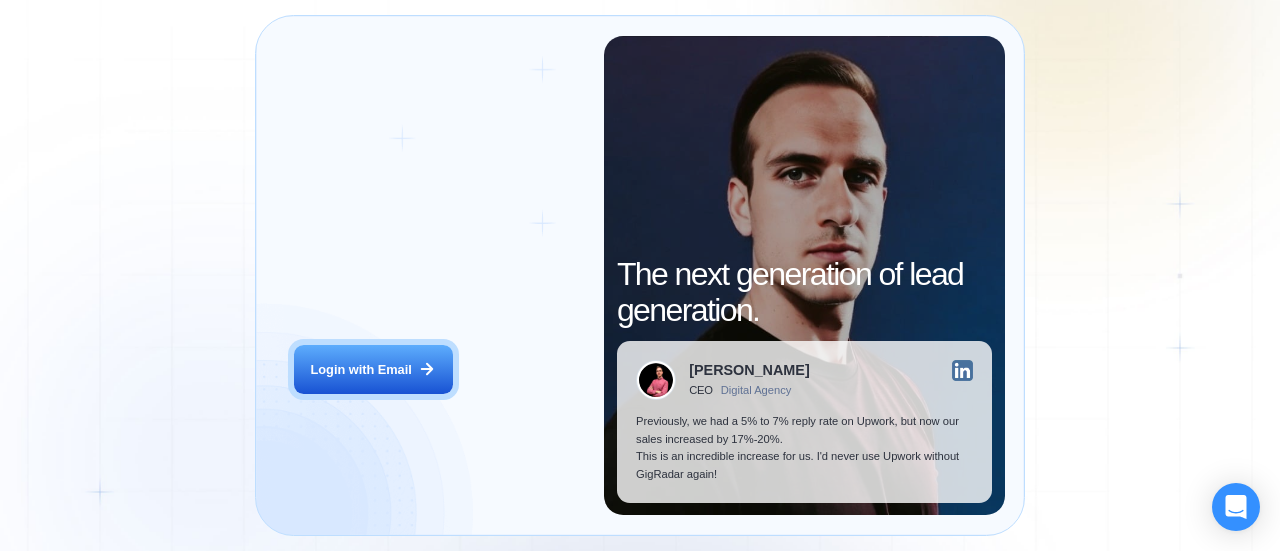 scroll, scrollTop: 0, scrollLeft: 0, axis: both 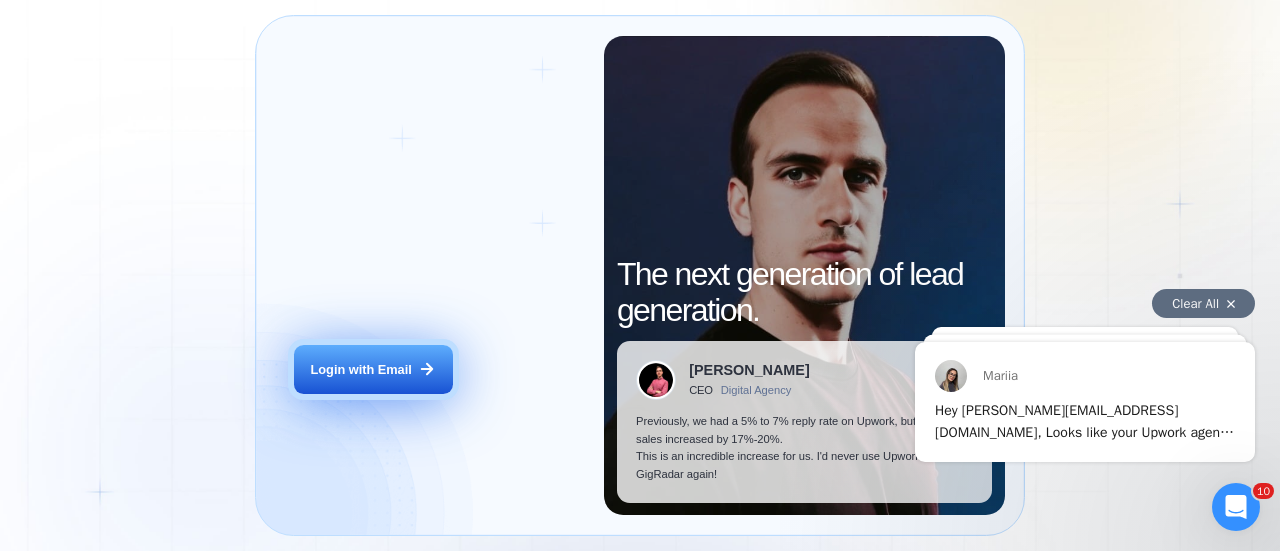 click on "Login with Email" at bounding box center [361, 370] 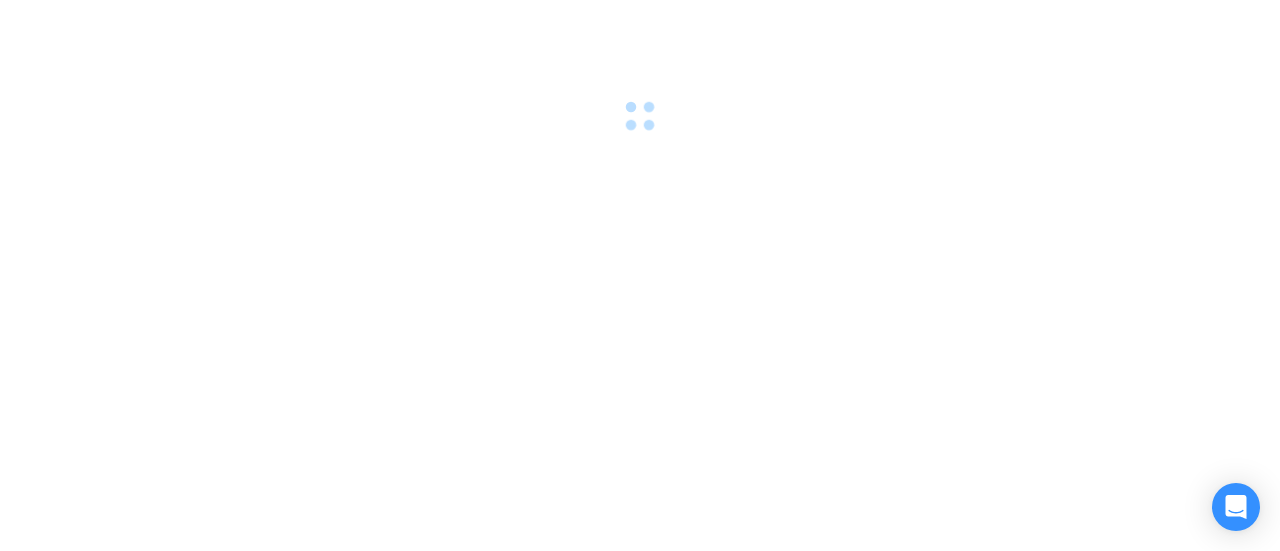scroll, scrollTop: 0, scrollLeft: 0, axis: both 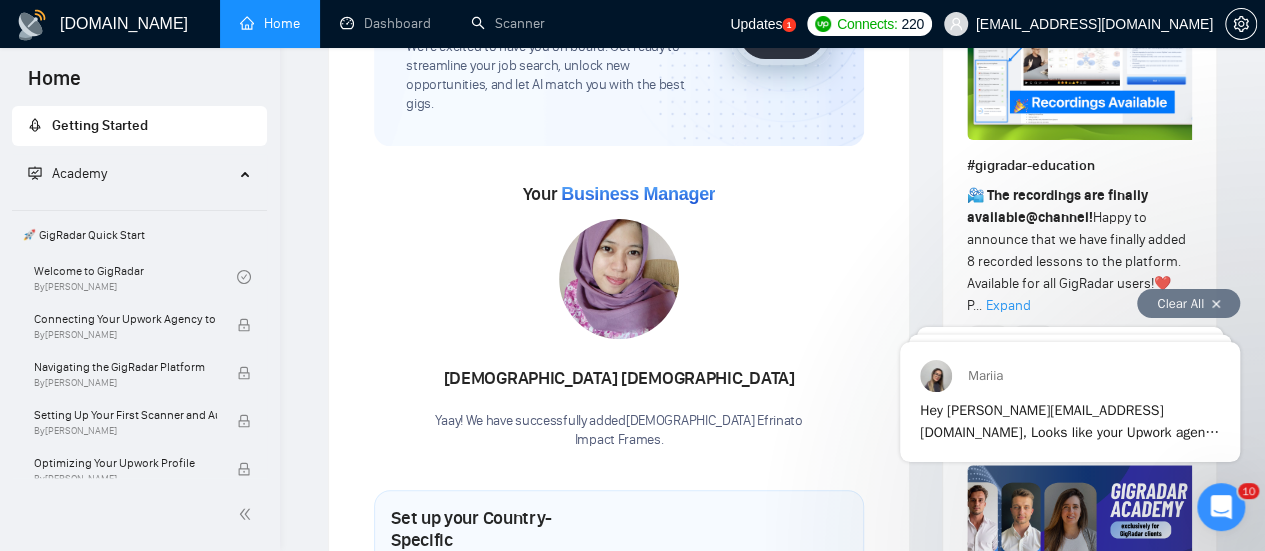 click at bounding box center (1216, 304) 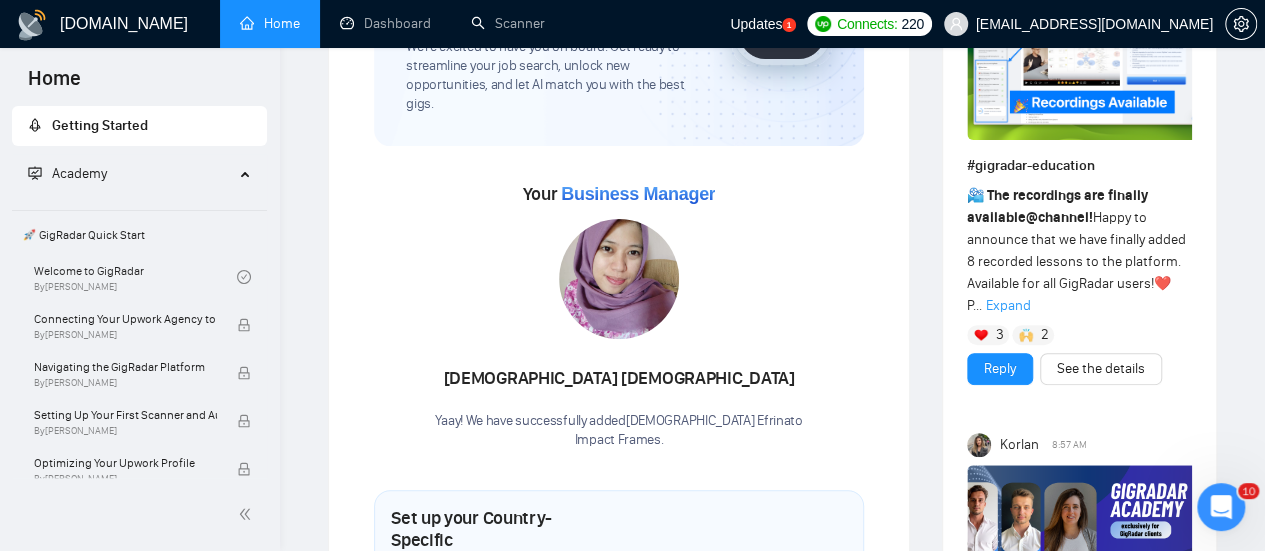 scroll, scrollTop: 0, scrollLeft: 0, axis: both 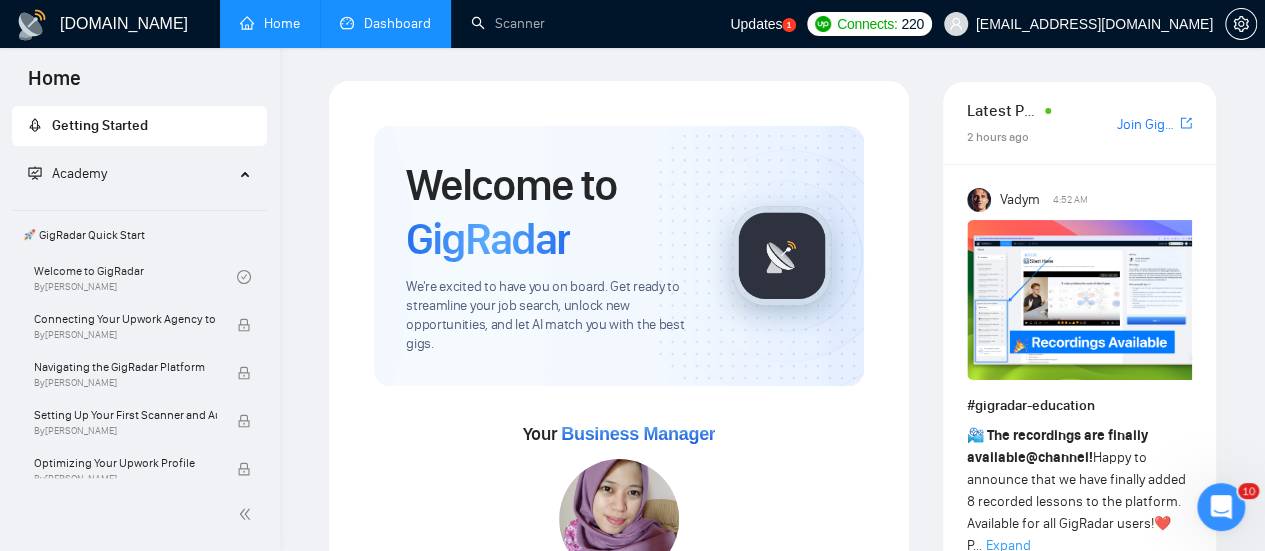 click on "Dashboard" at bounding box center [385, 23] 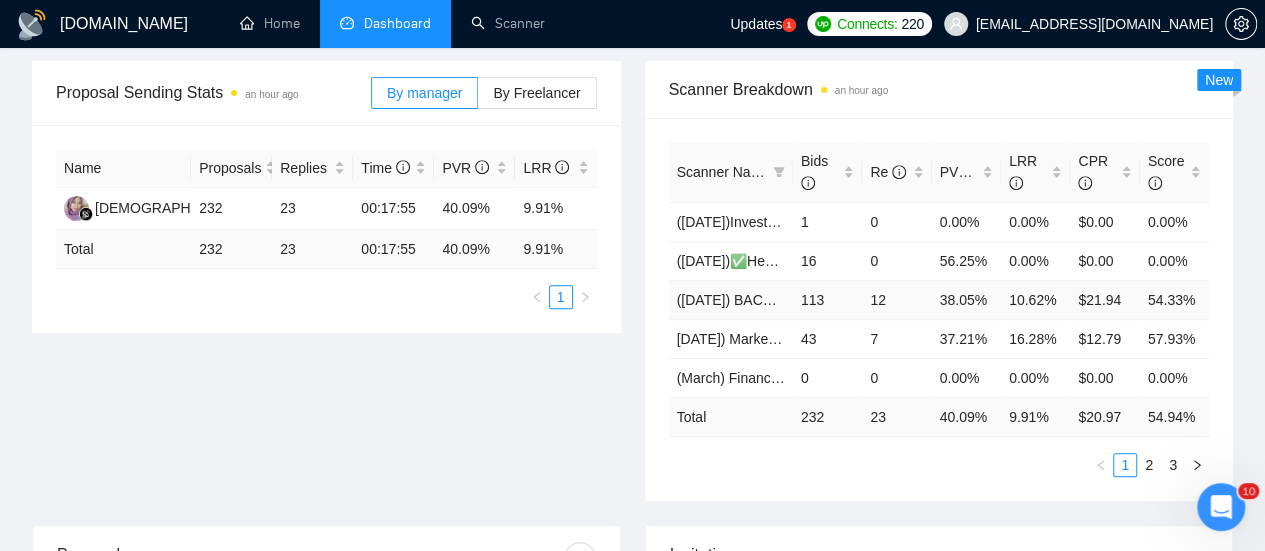 scroll, scrollTop: 0, scrollLeft: 0, axis: both 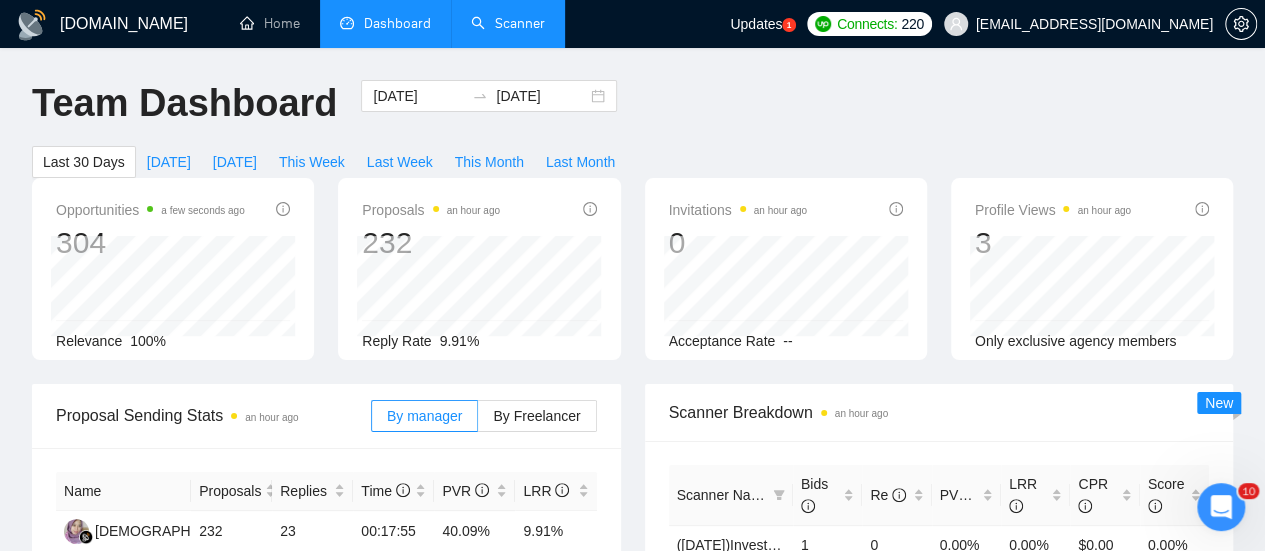 click on "Scanner" at bounding box center [508, 23] 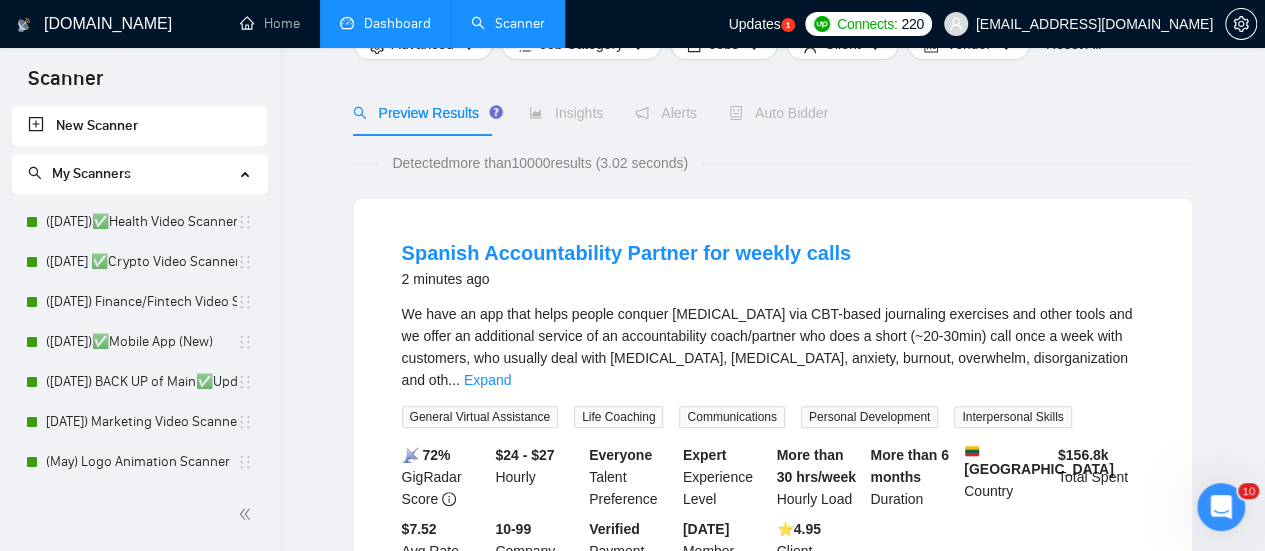 scroll, scrollTop: 0, scrollLeft: 0, axis: both 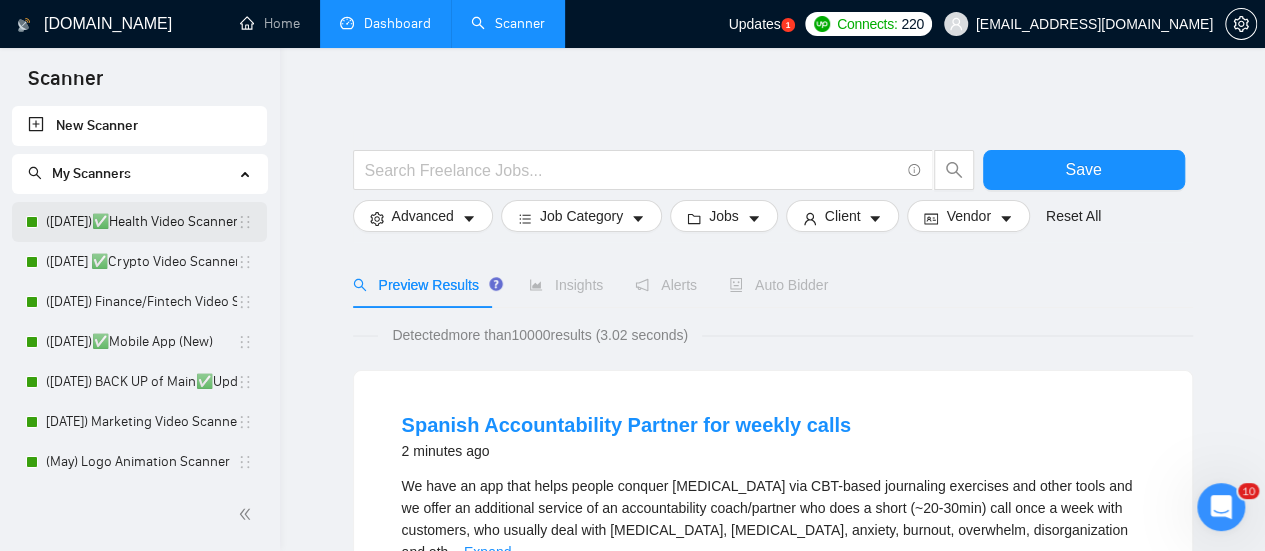 click on "(6th, June,2025)✅Health Video Scanner" at bounding box center [141, 222] 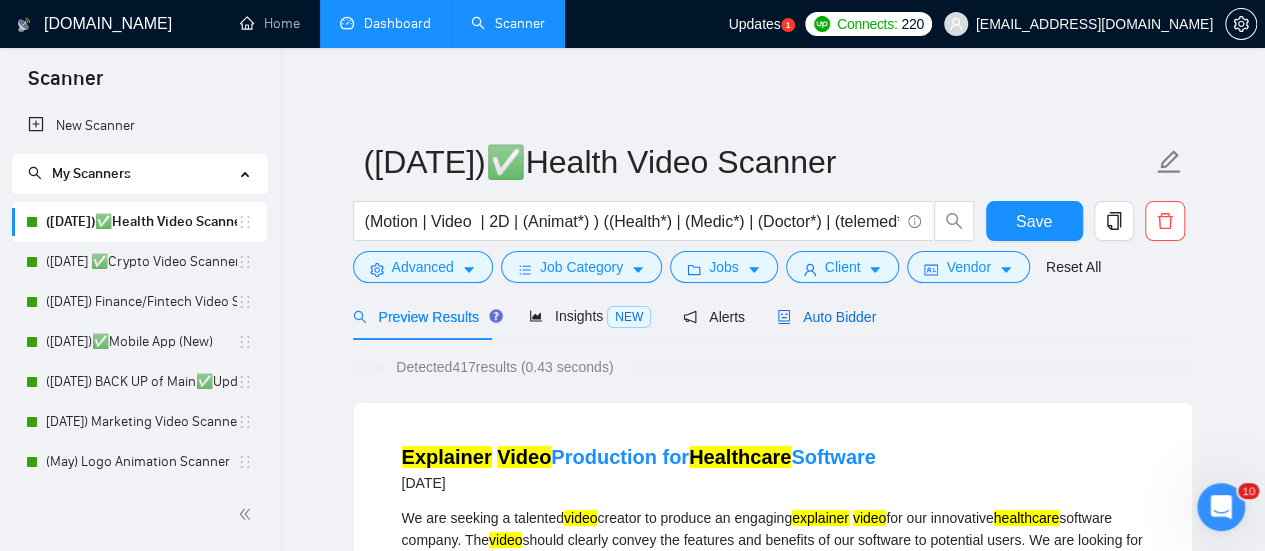 click on "Auto Bidder" at bounding box center [826, 317] 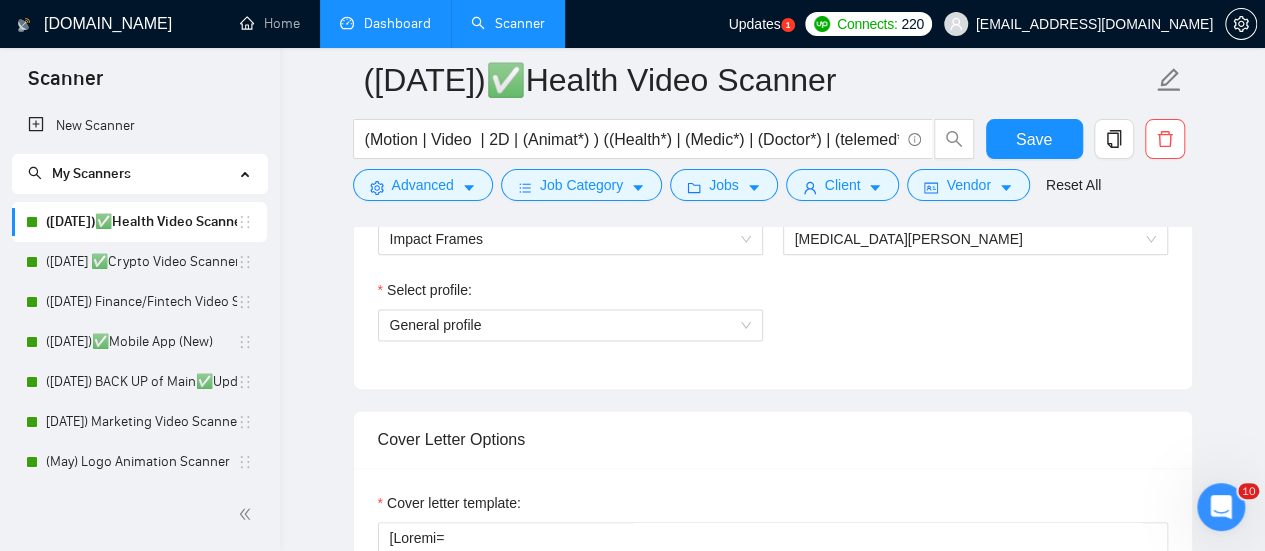 scroll, scrollTop: 1390, scrollLeft: 0, axis: vertical 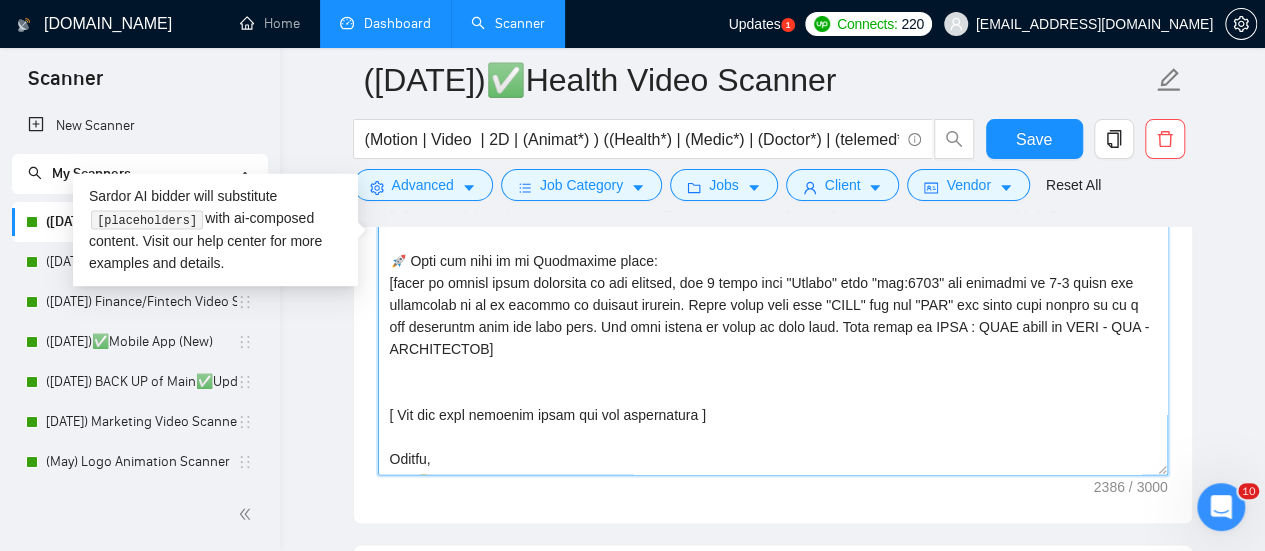 drag, startPoint x: 386, startPoint y: 328, endPoint x: 650, endPoint y: 457, distance: 293.83157 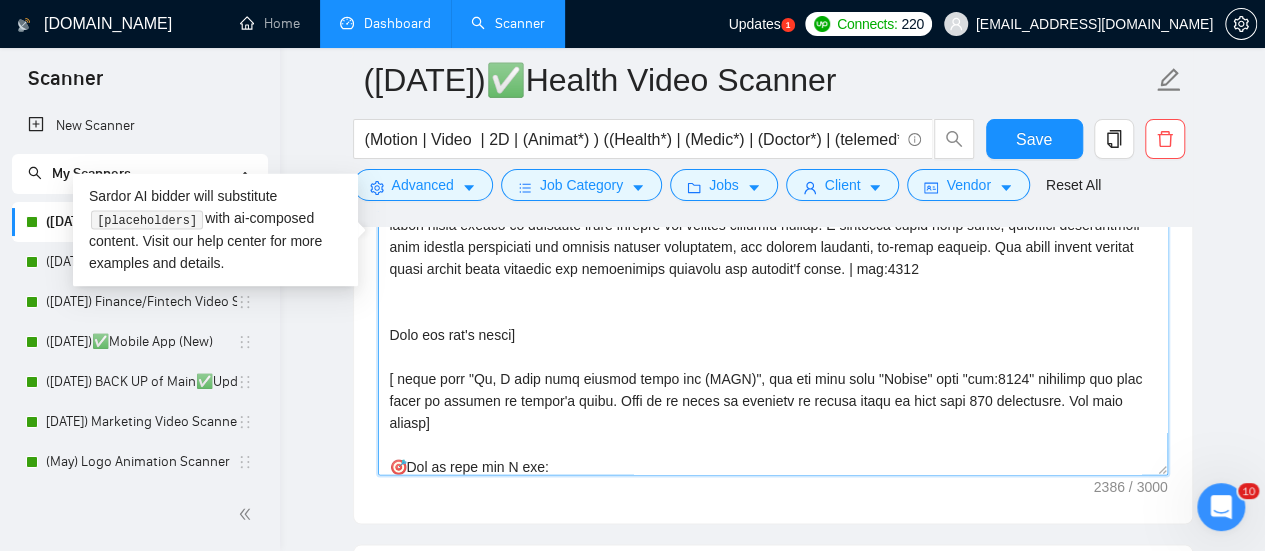 scroll, scrollTop: 0, scrollLeft: 0, axis: both 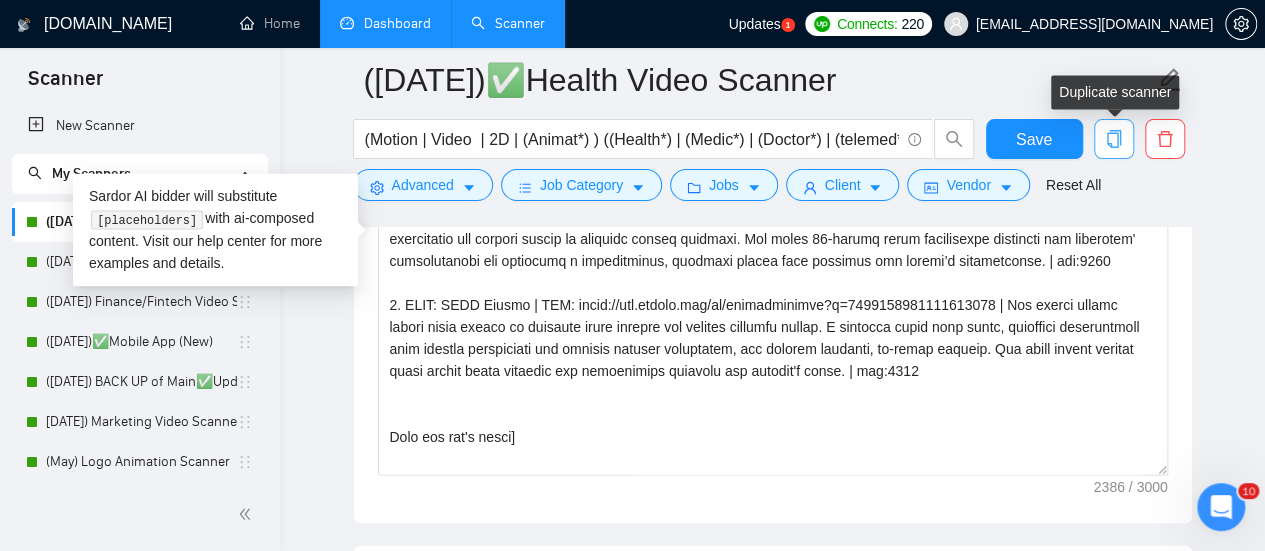 click at bounding box center (1114, 139) 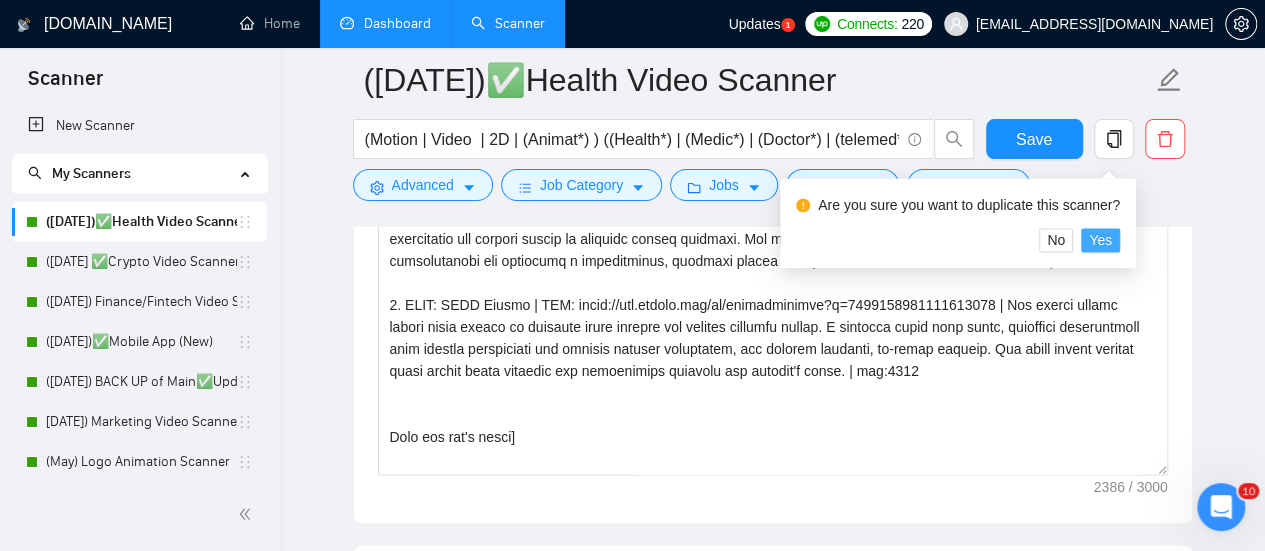 click on "Yes" at bounding box center (1100, 240) 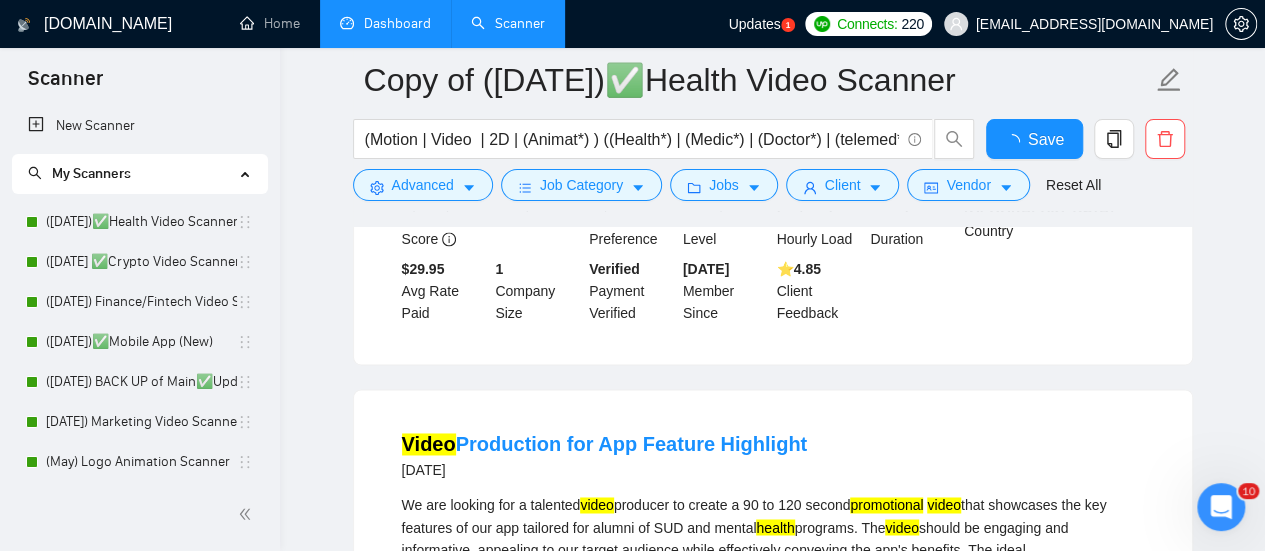 scroll, scrollTop: 1616, scrollLeft: 0, axis: vertical 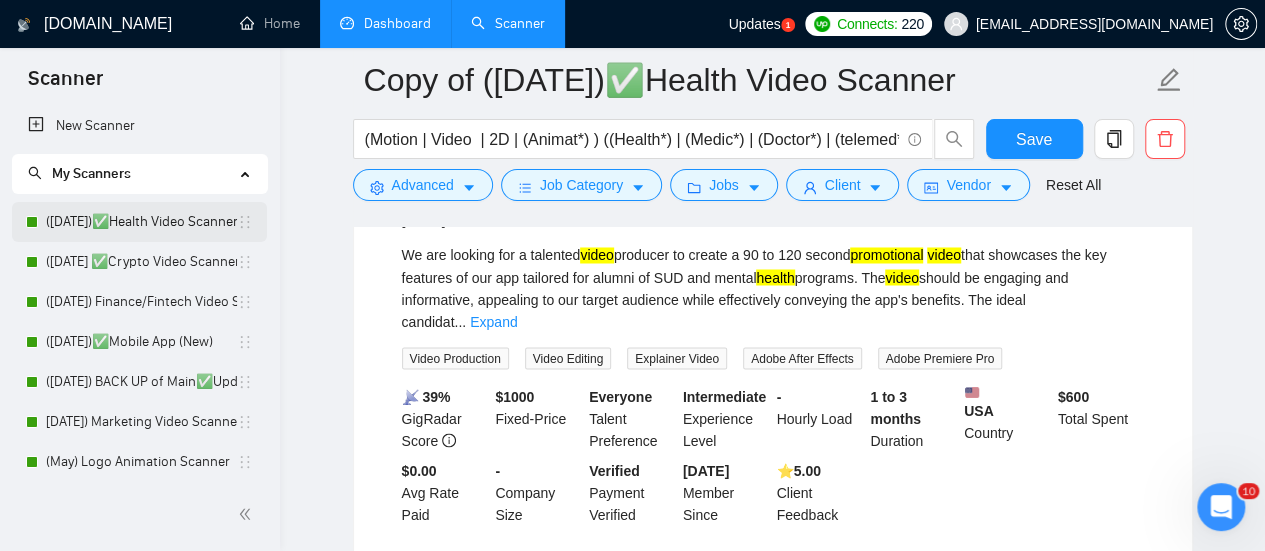 click on "(6th, June,2025)✅Health Video Scanner" at bounding box center [141, 222] 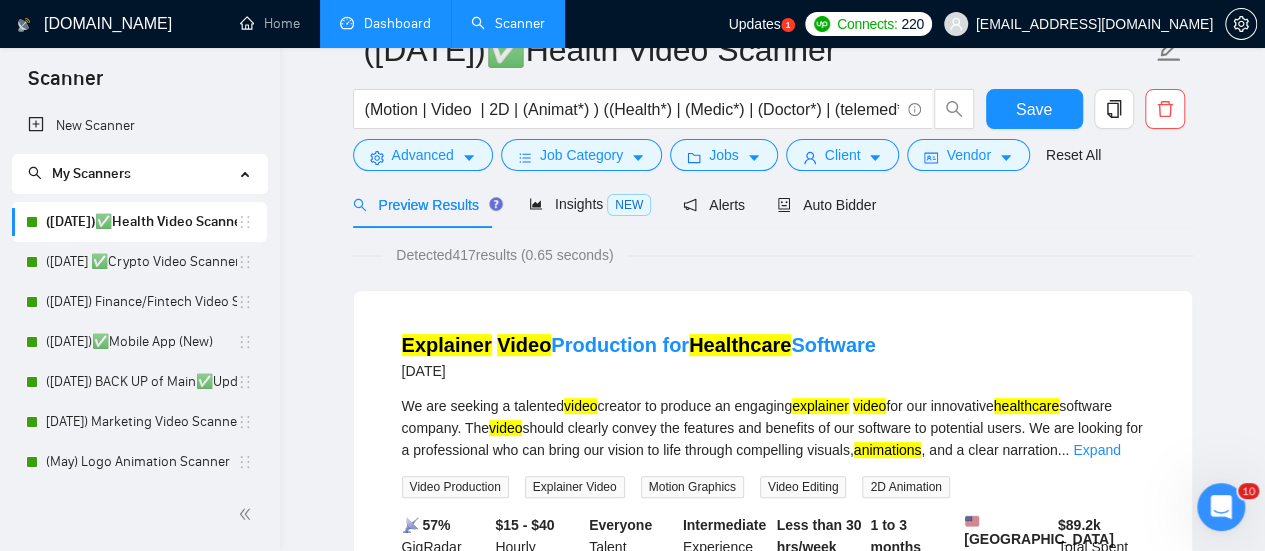 scroll, scrollTop: 0, scrollLeft: 0, axis: both 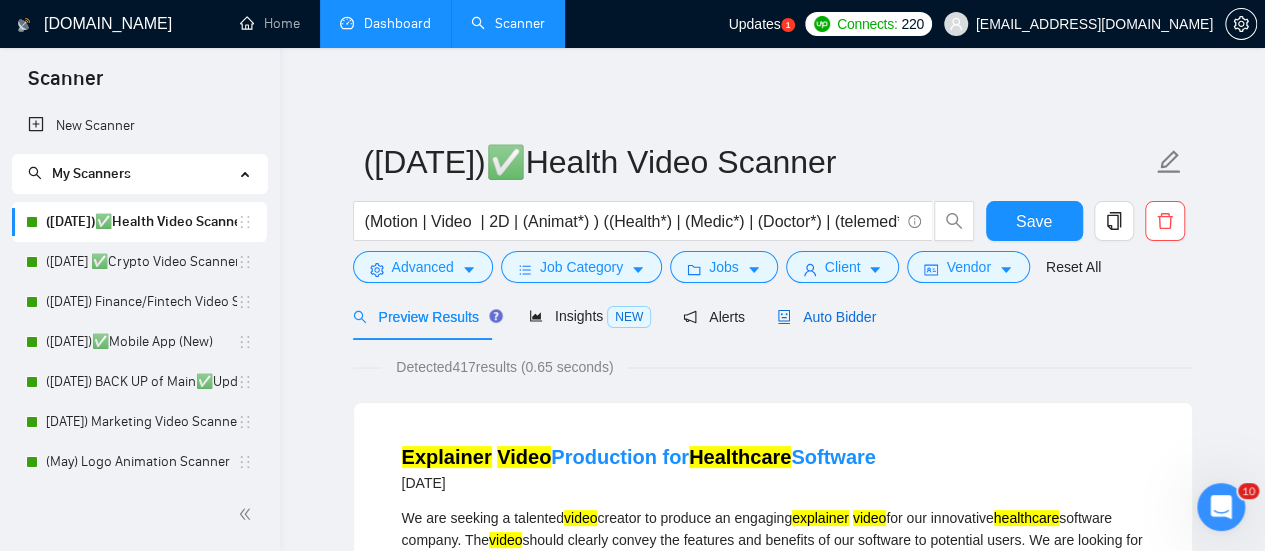 click on "Auto Bidder" at bounding box center (826, 317) 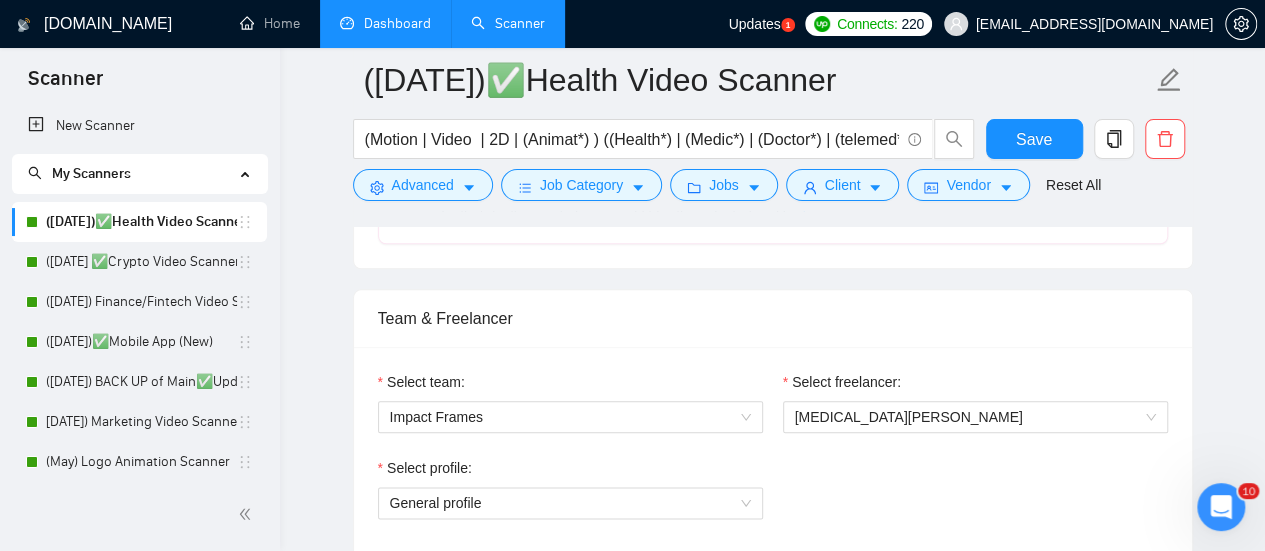 scroll, scrollTop: 1249, scrollLeft: 0, axis: vertical 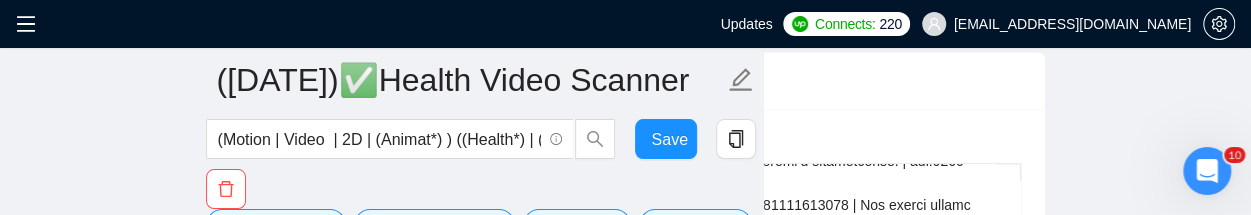 type 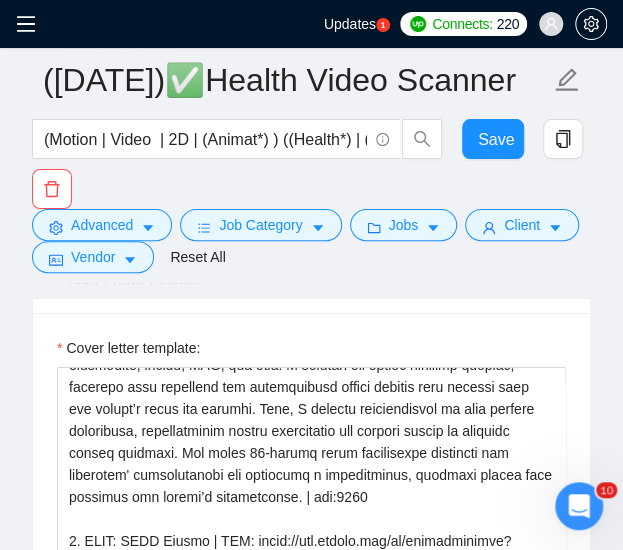 scroll, scrollTop: 1514, scrollLeft: 0, axis: vertical 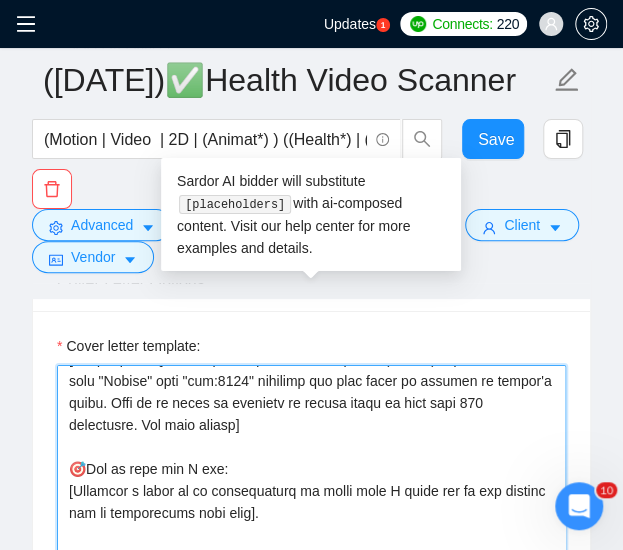 drag, startPoint x: 258, startPoint y: 451, endPoint x: 66, endPoint y: 392, distance: 200.86064 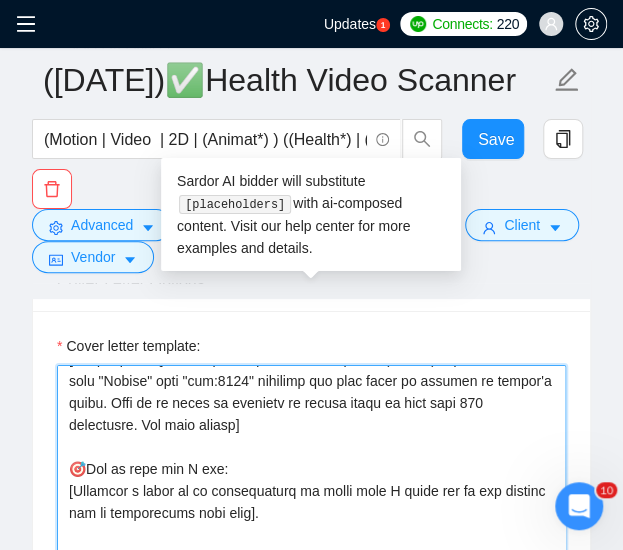 click on "Cover letter template:" at bounding box center (311, 590) 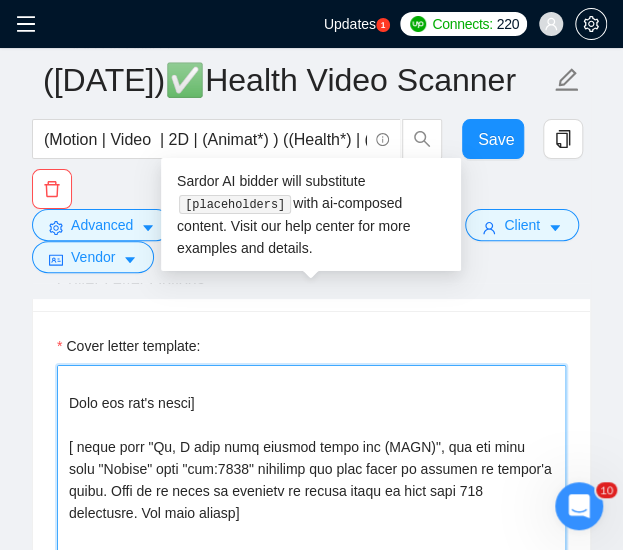 scroll, scrollTop: 594, scrollLeft: 0, axis: vertical 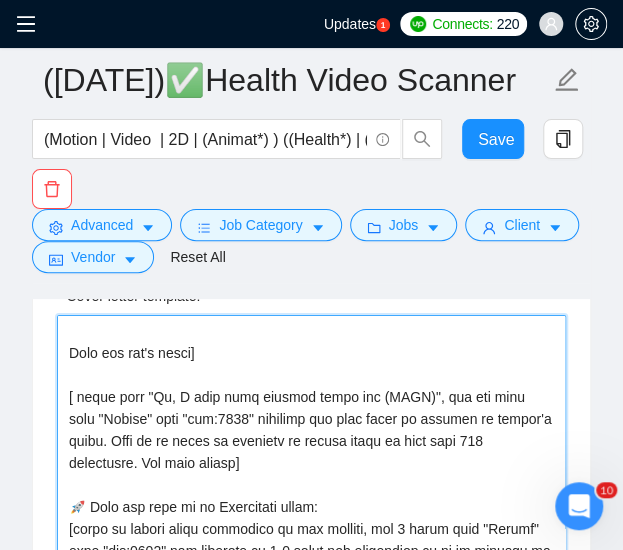 click on "Cover letter template:" at bounding box center [311, 540] 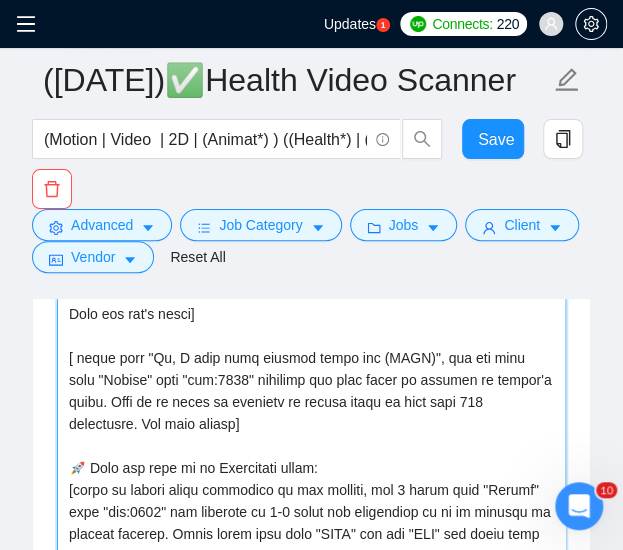 scroll, scrollTop: 1678, scrollLeft: 0, axis: vertical 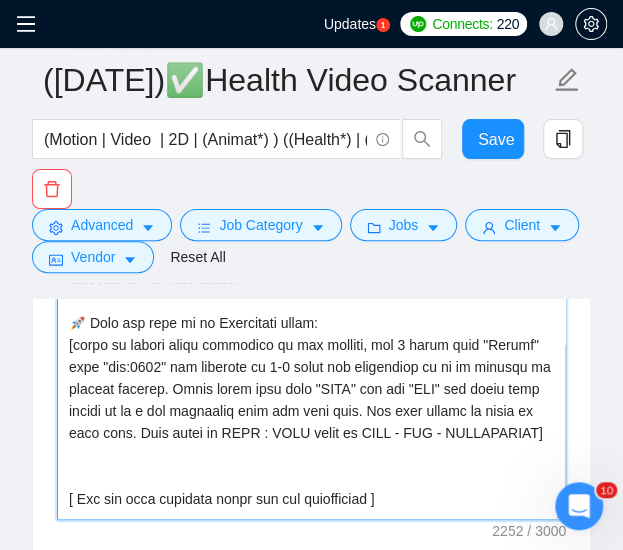 drag, startPoint x: 248, startPoint y: 339, endPoint x: 314, endPoint y: 341, distance: 66.0303 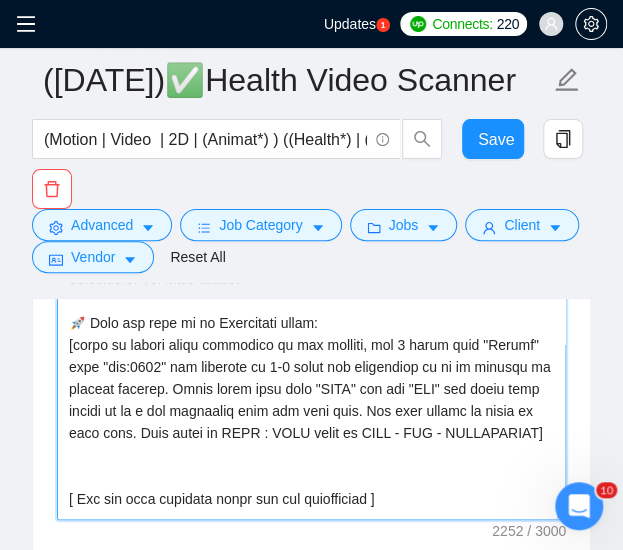 click on "Cover letter template:" at bounding box center (311, 295) 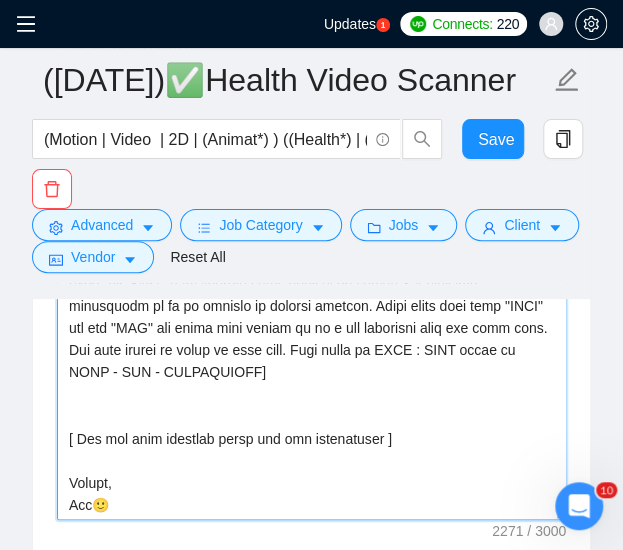 scroll, scrollTop: 583, scrollLeft: 0, axis: vertical 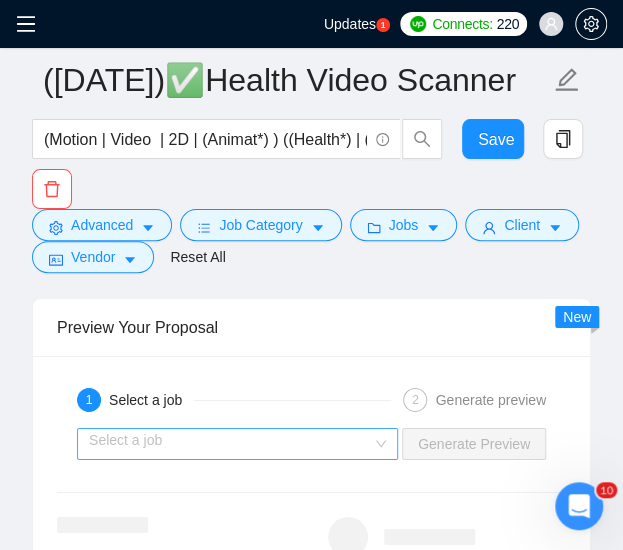 click at bounding box center [230, 444] 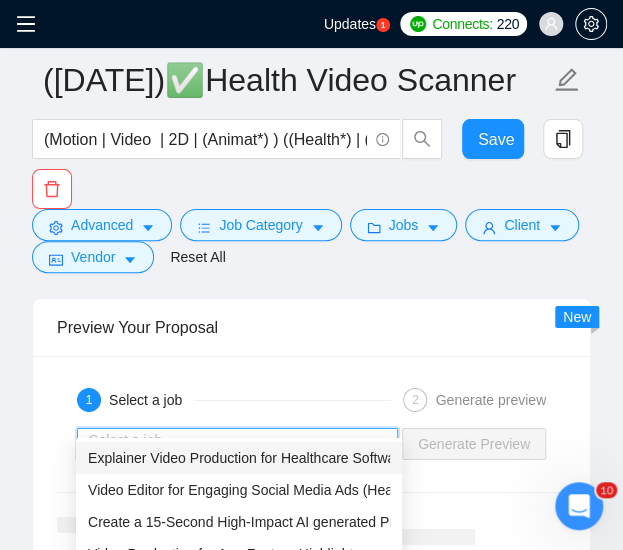 click on "Explainer Video Production for Healthcare Software" at bounding box center [248, 458] 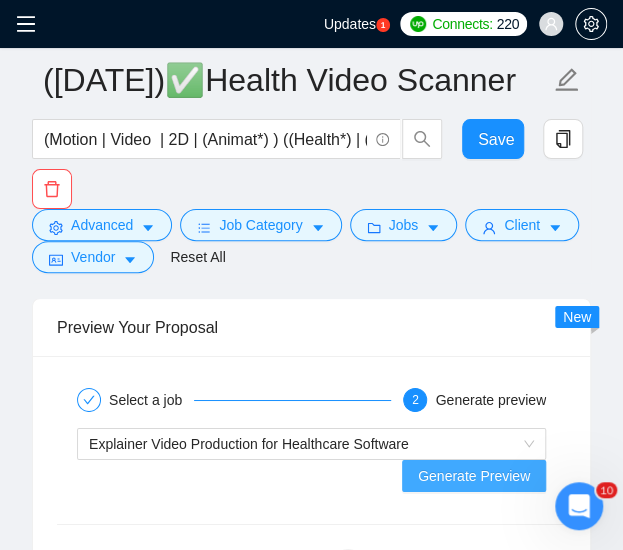 click on "Generate Preview" at bounding box center (474, 476) 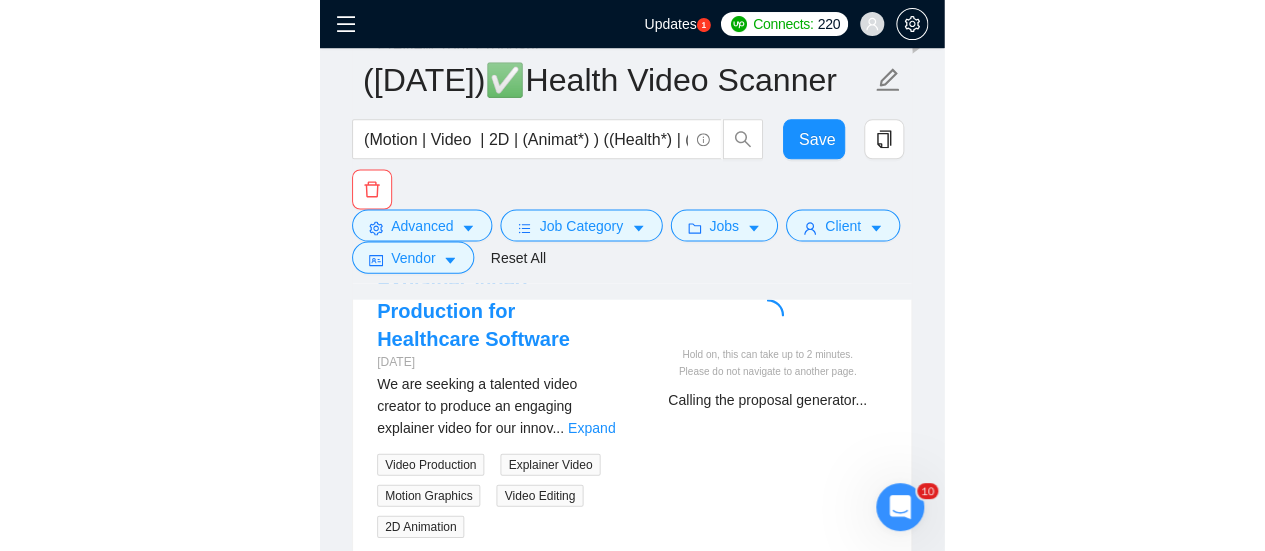 scroll, scrollTop: 3330, scrollLeft: 0, axis: vertical 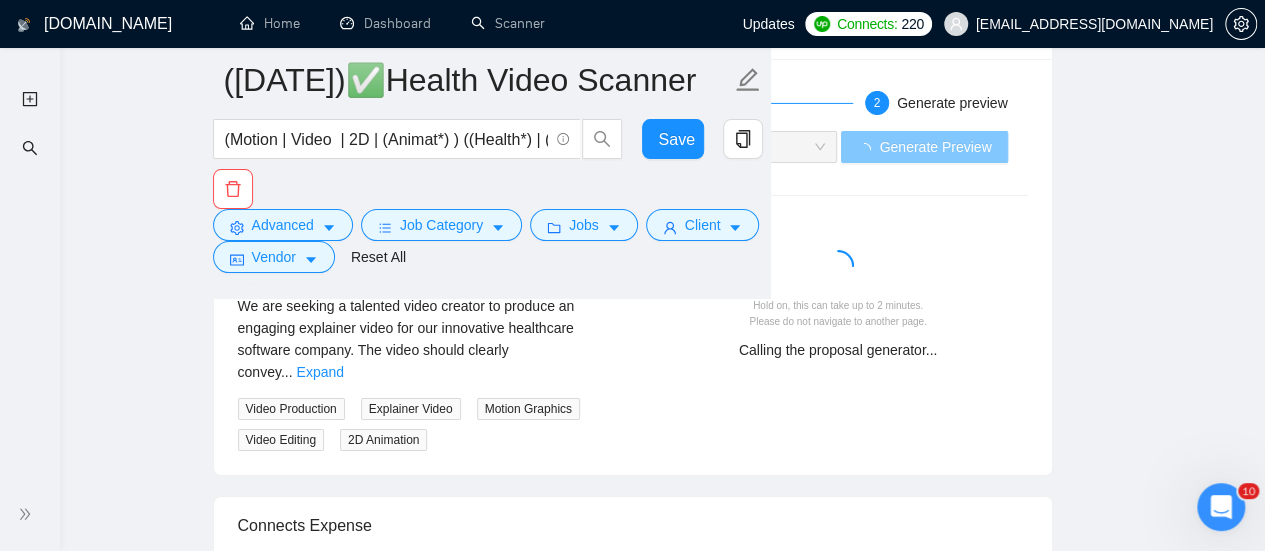 type 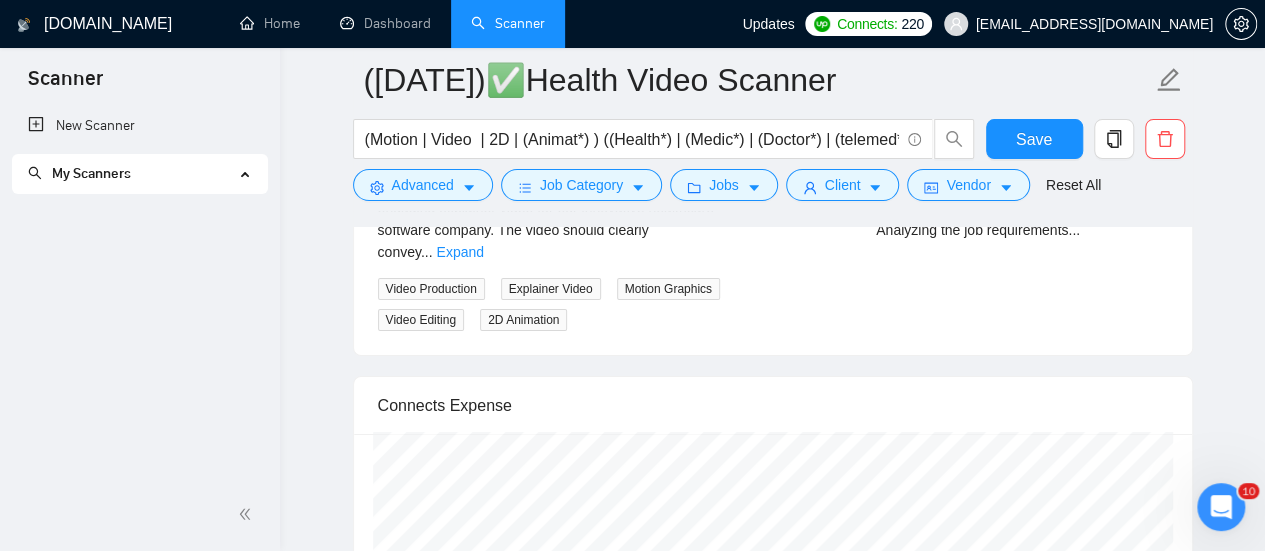 scroll, scrollTop: 308, scrollLeft: 0, axis: vertical 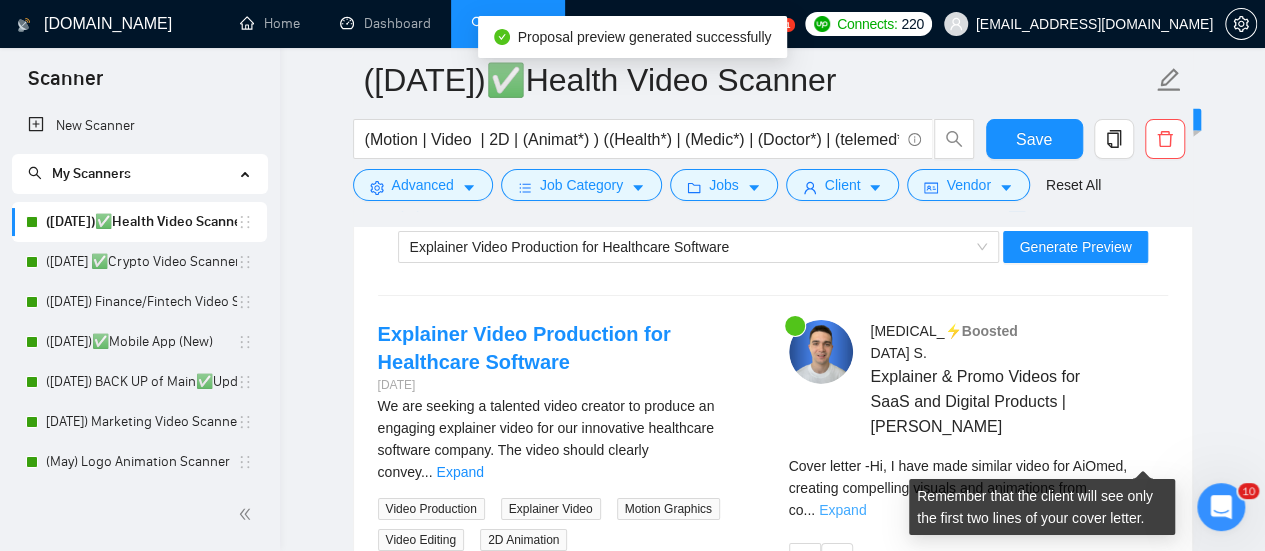 click on "Expand" at bounding box center (842, 510) 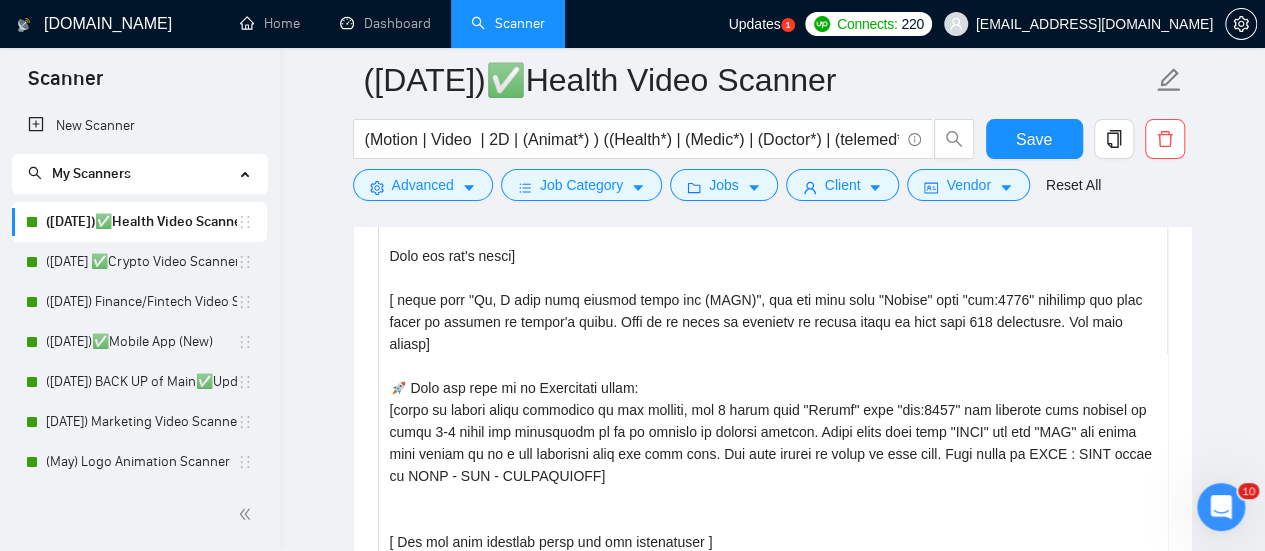 scroll, scrollTop: 1488, scrollLeft: 0, axis: vertical 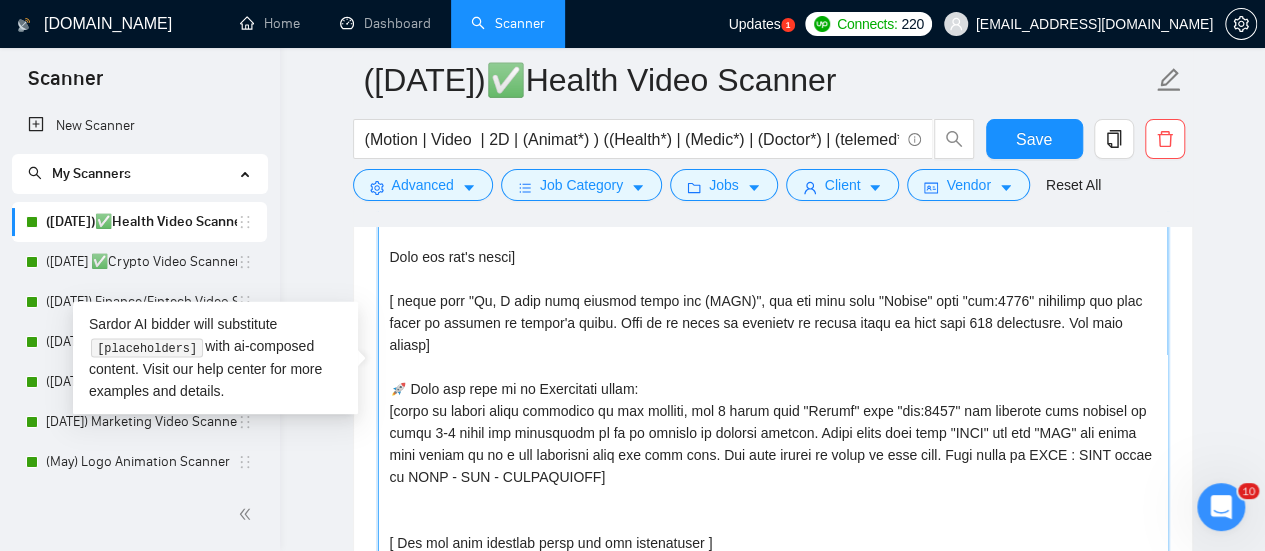 click on "Cover letter template:" at bounding box center (773, 378) 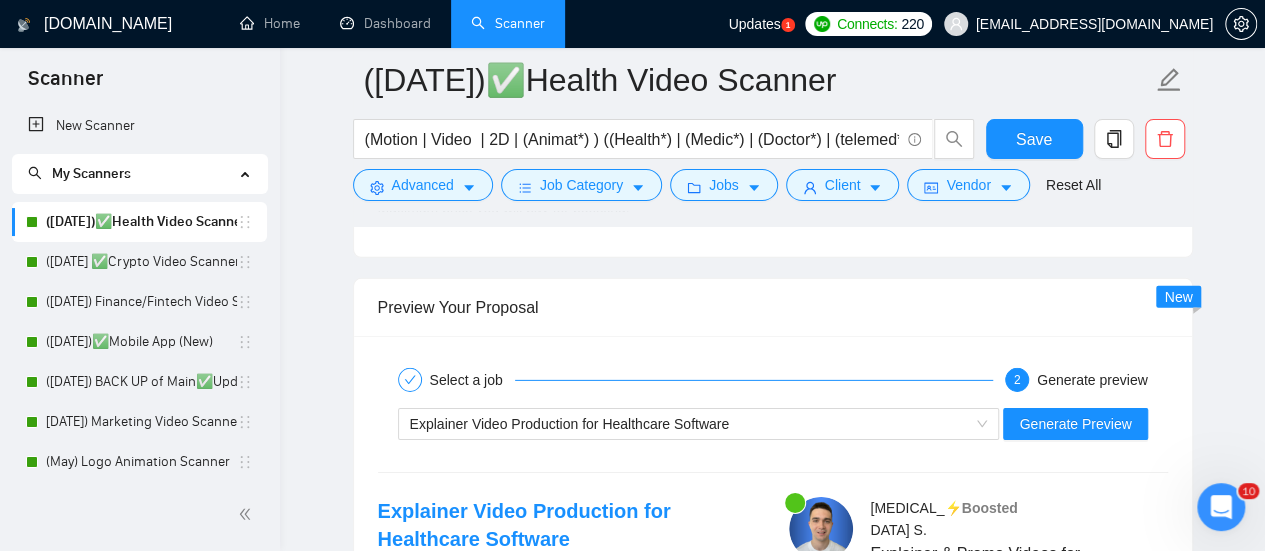 scroll, scrollTop: 2929, scrollLeft: 0, axis: vertical 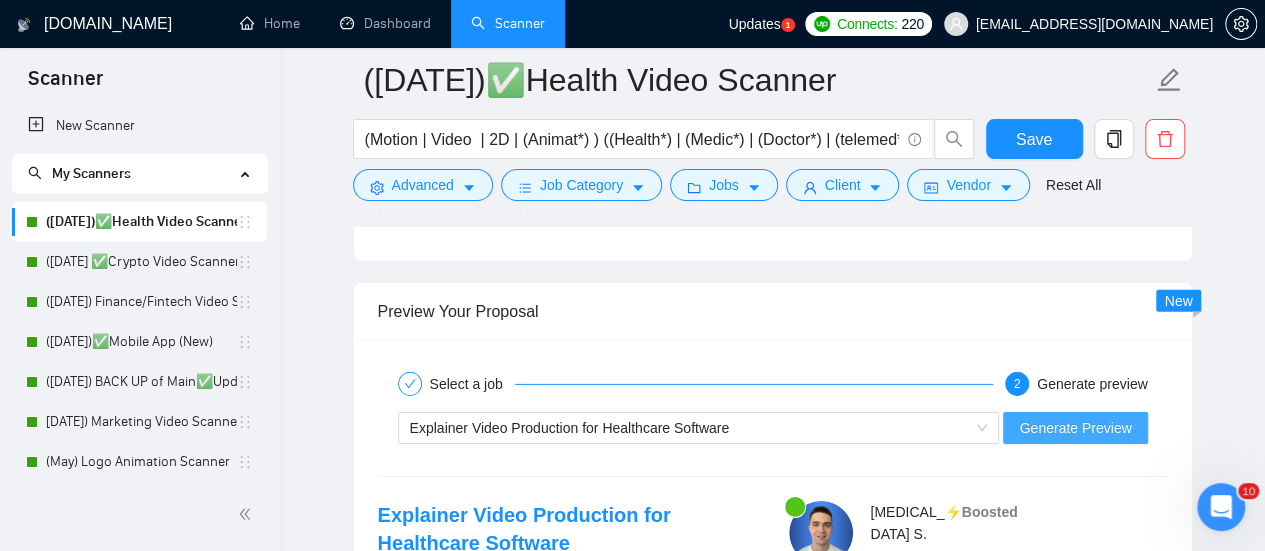 click on "Generate Preview" at bounding box center (1075, 428) 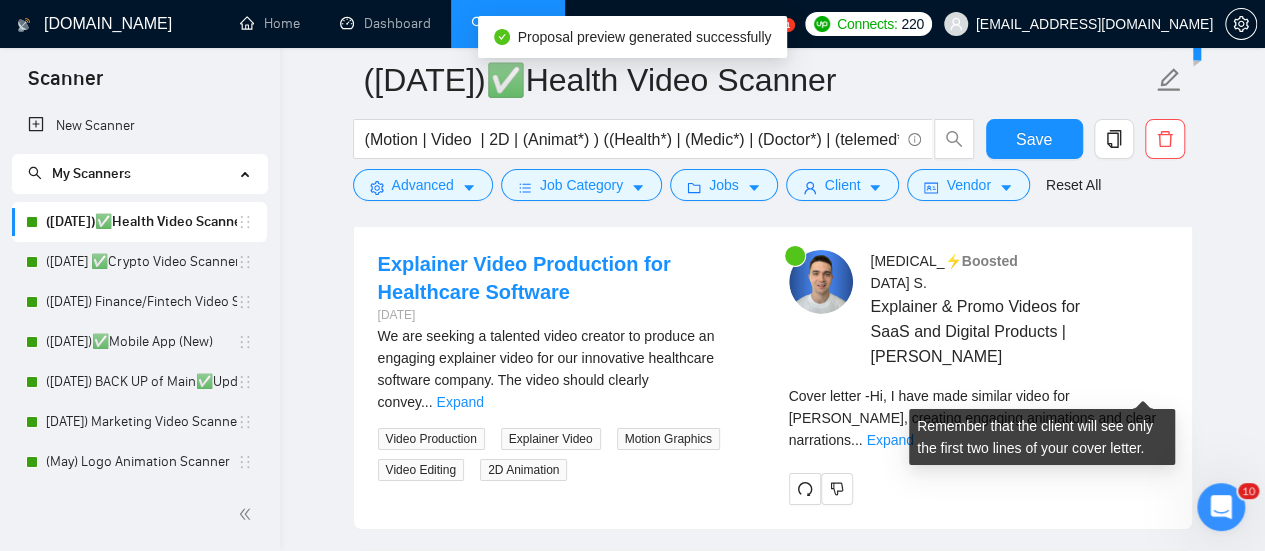 scroll, scrollTop: 3183, scrollLeft: 0, axis: vertical 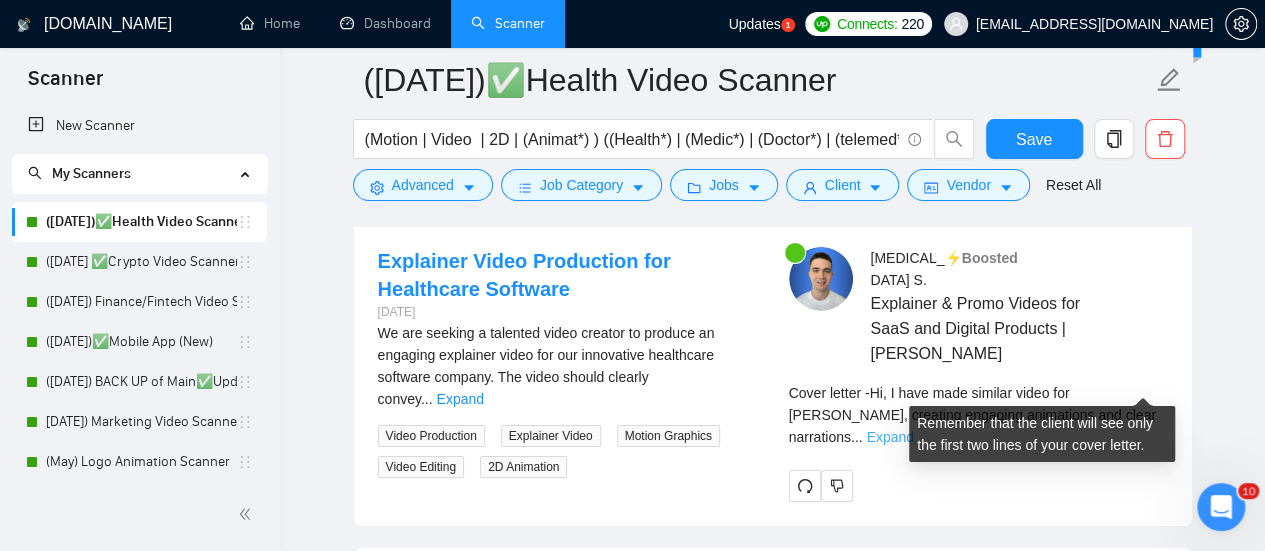 click on "Expand" at bounding box center [889, 437] 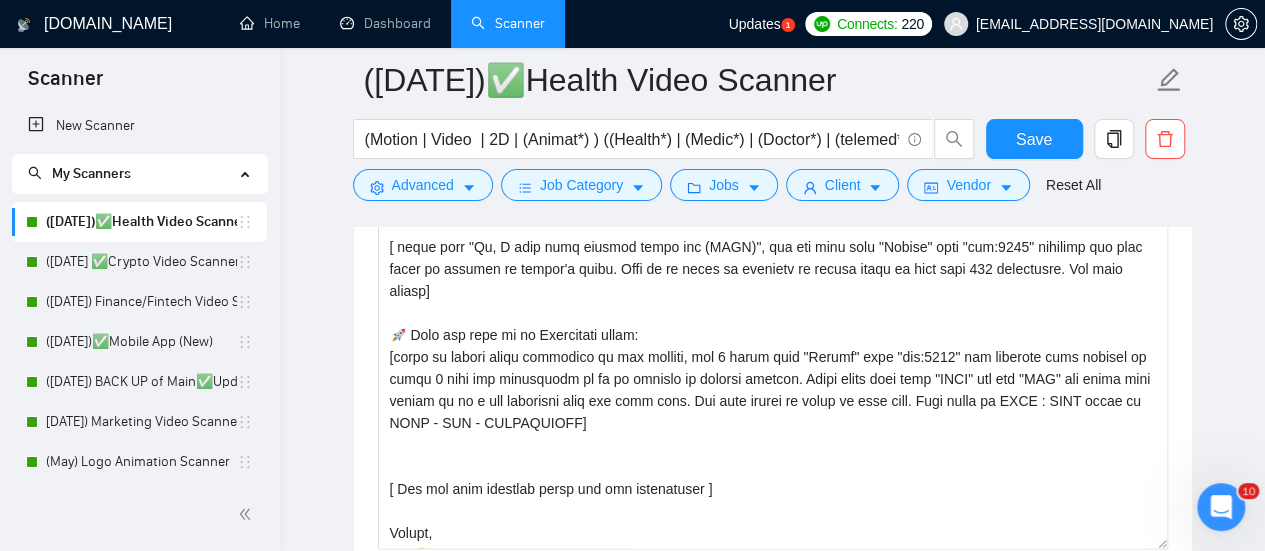 scroll, scrollTop: 1540, scrollLeft: 0, axis: vertical 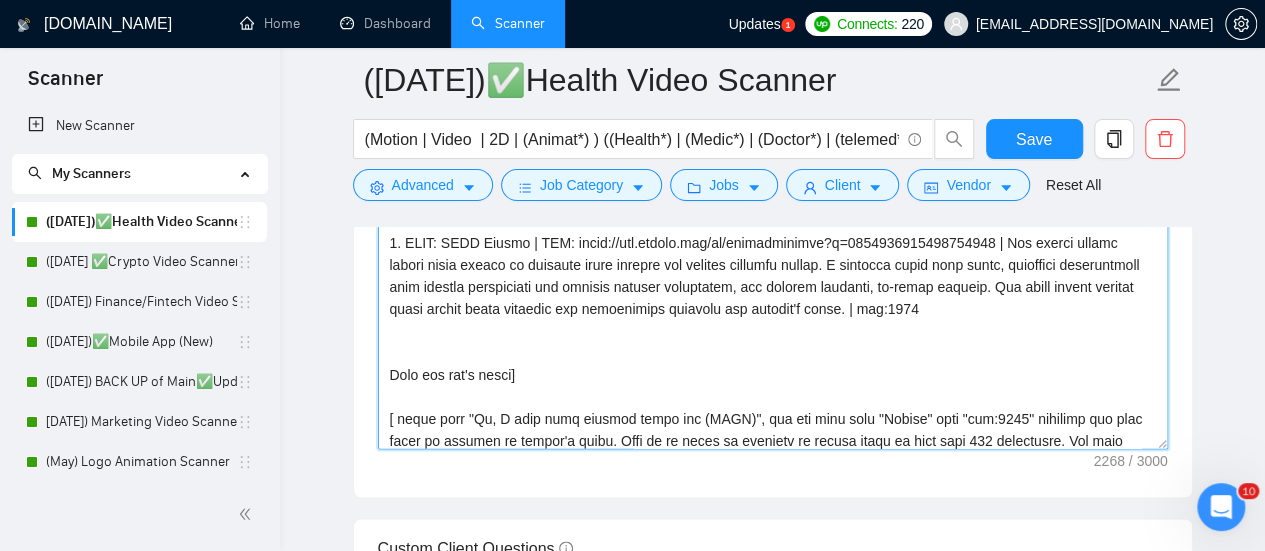 click on "Cover letter template:" at bounding box center [773, 224] 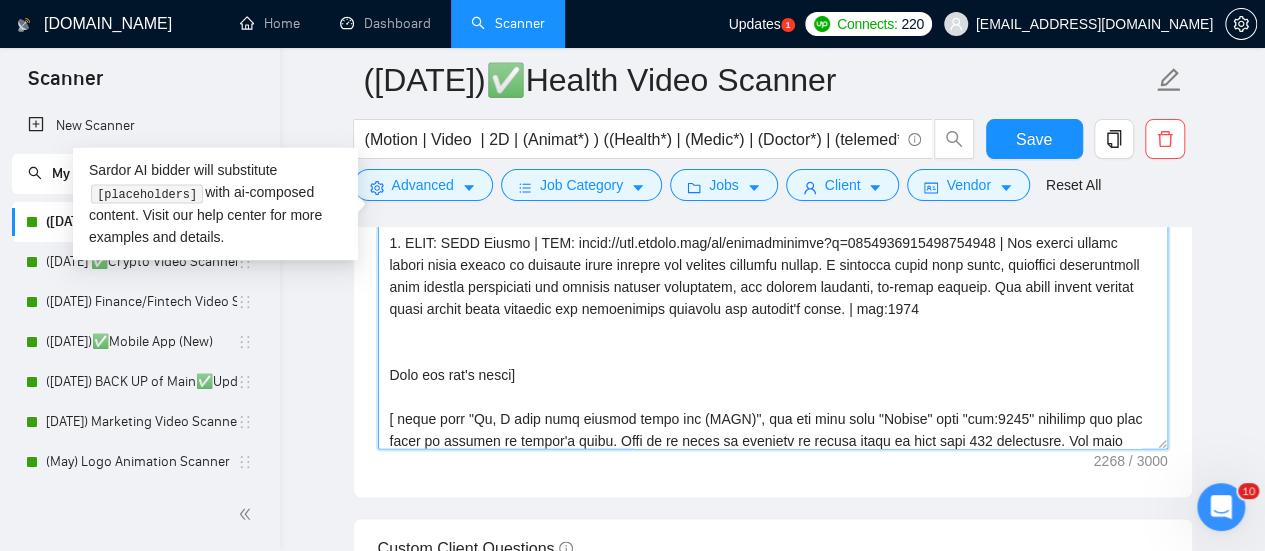scroll, scrollTop: 0, scrollLeft: 0, axis: both 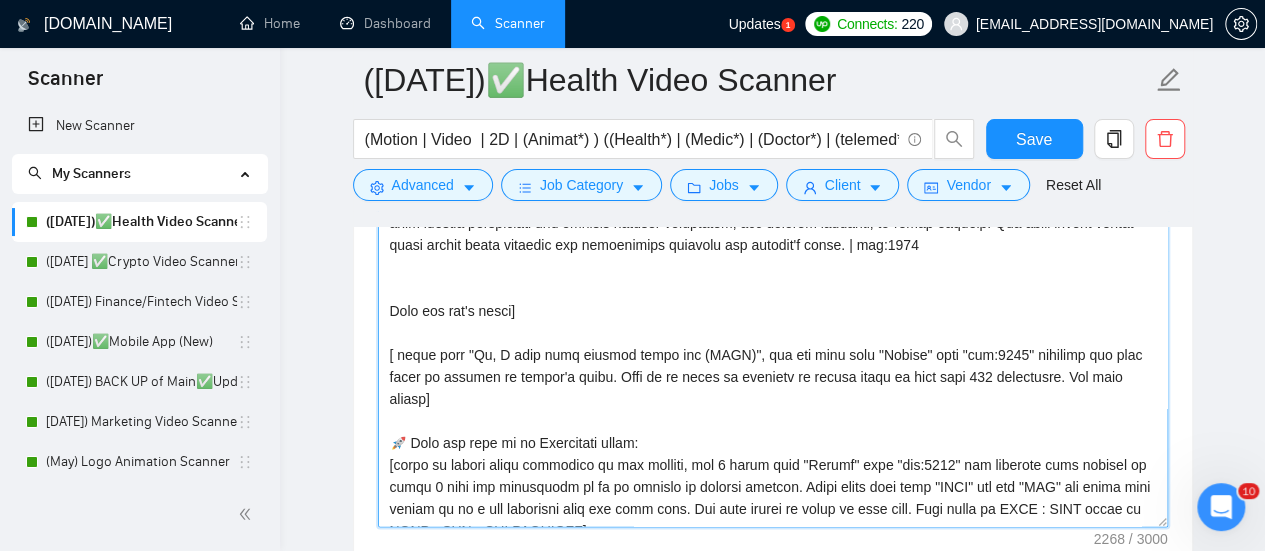 click on "Cover letter template:" at bounding box center (773, 302) 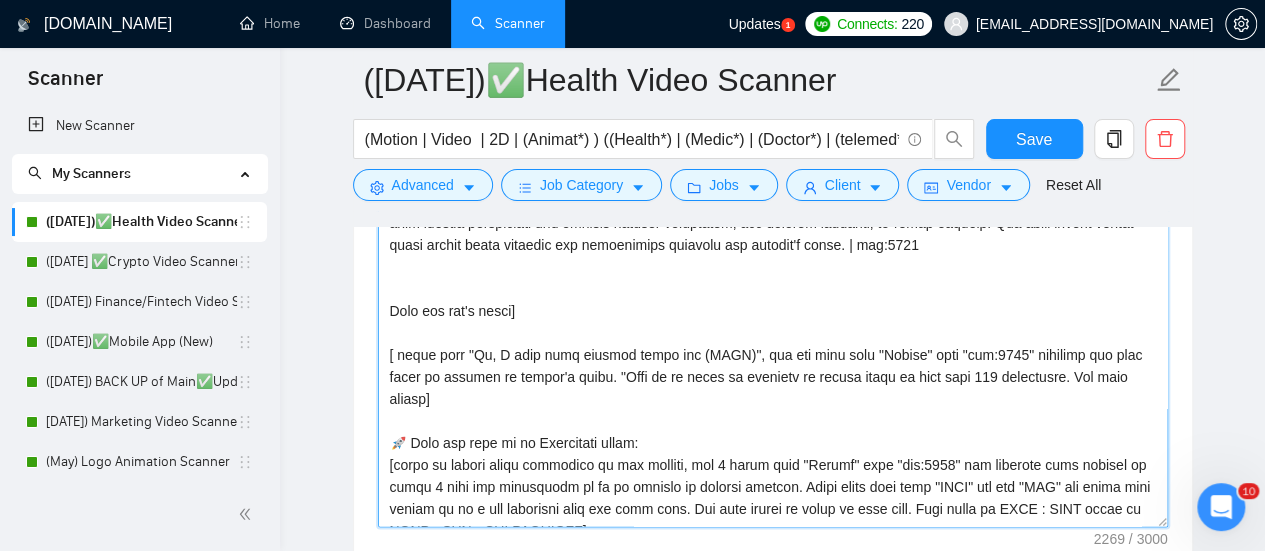 paste on "🚀 Check a few strong examples below." 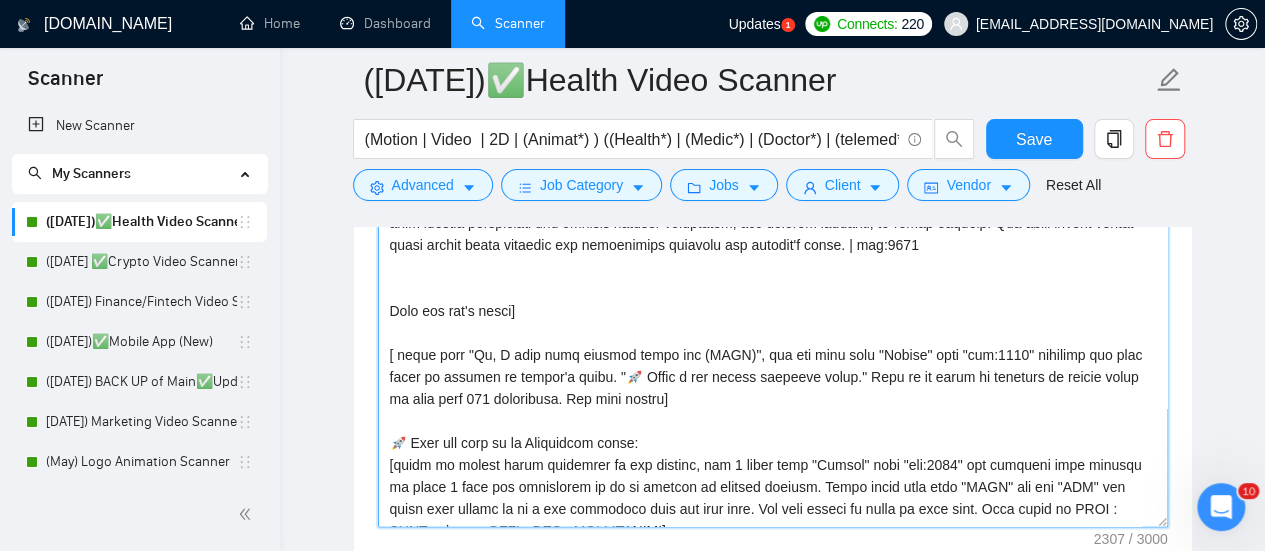scroll, scrollTop: 330, scrollLeft: 0, axis: vertical 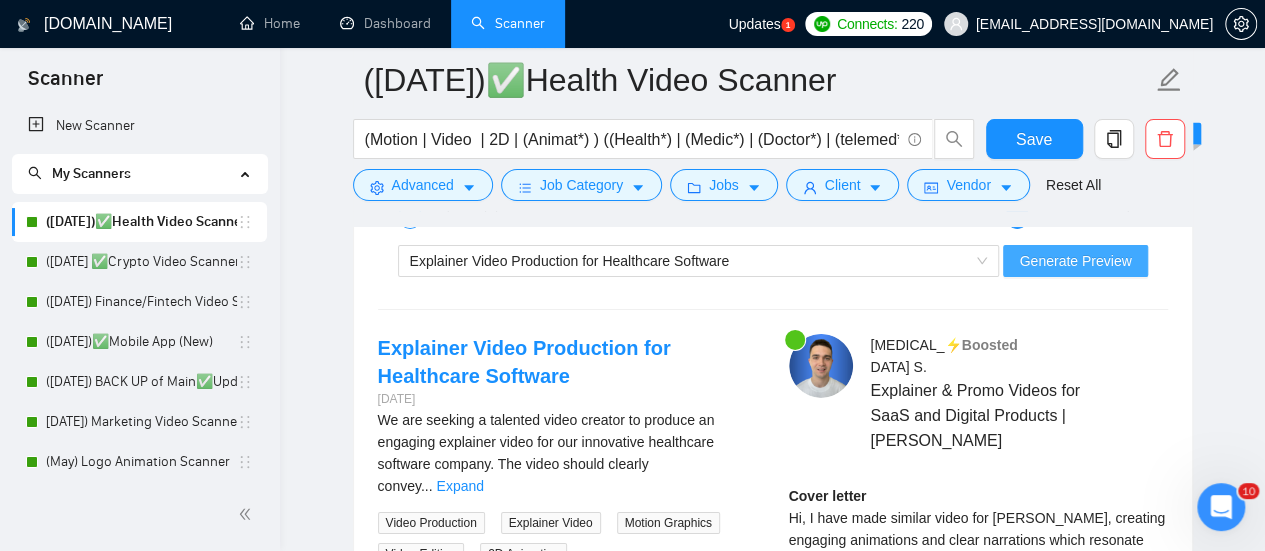click on "Generate Preview" at bounding box center [1075, 261] 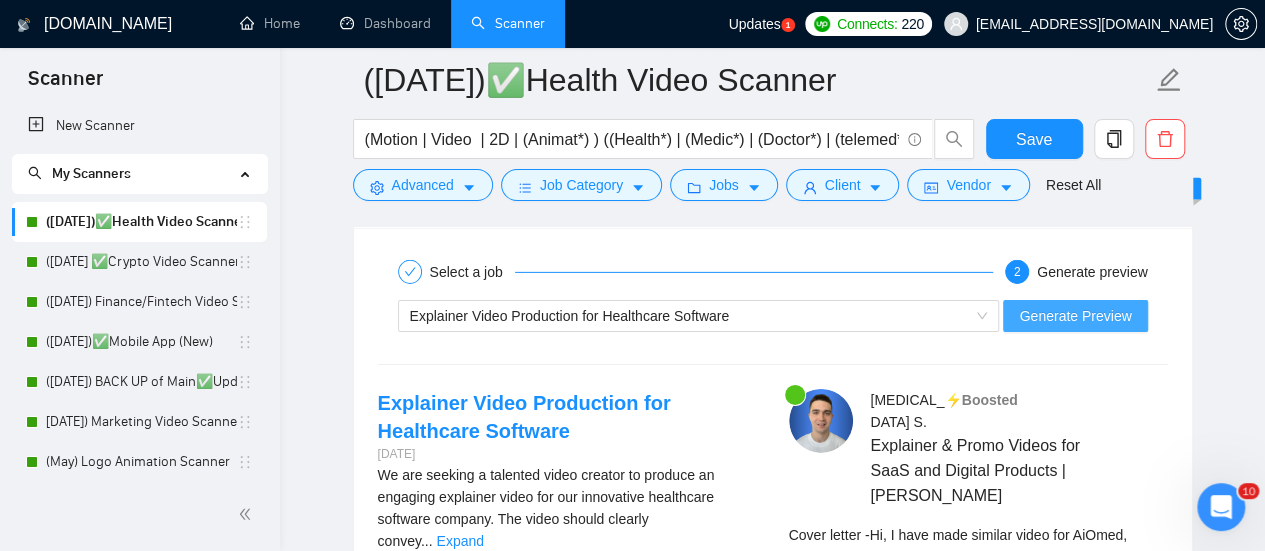 scroll, scrollTop: 3040, scrollLeft: 0, axis: vertical 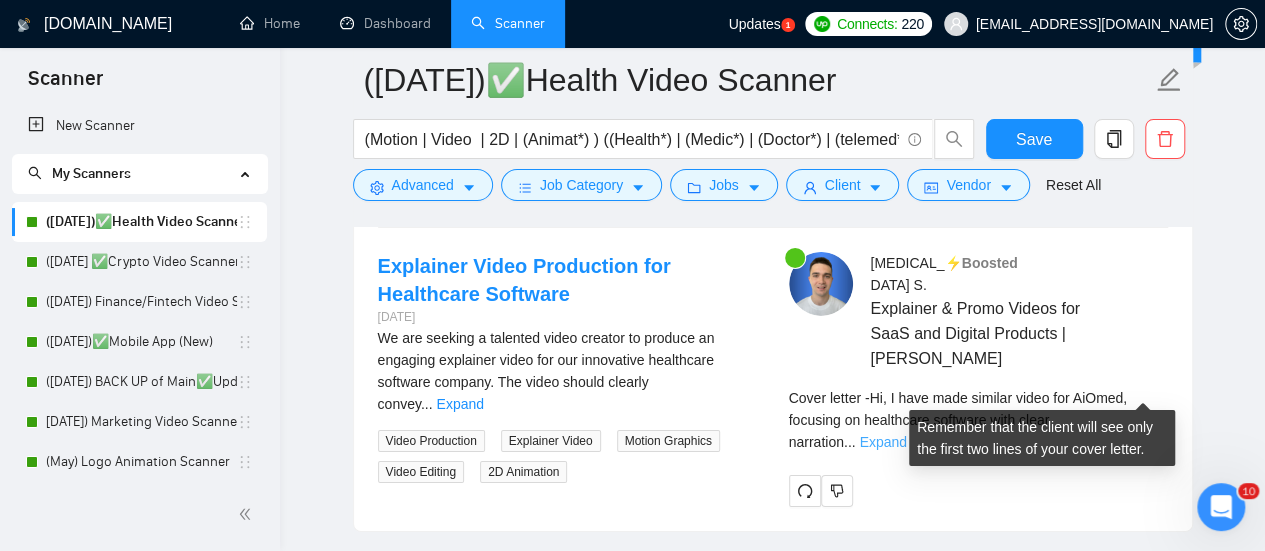 click on "Expand" at bounding box center [882, 442] 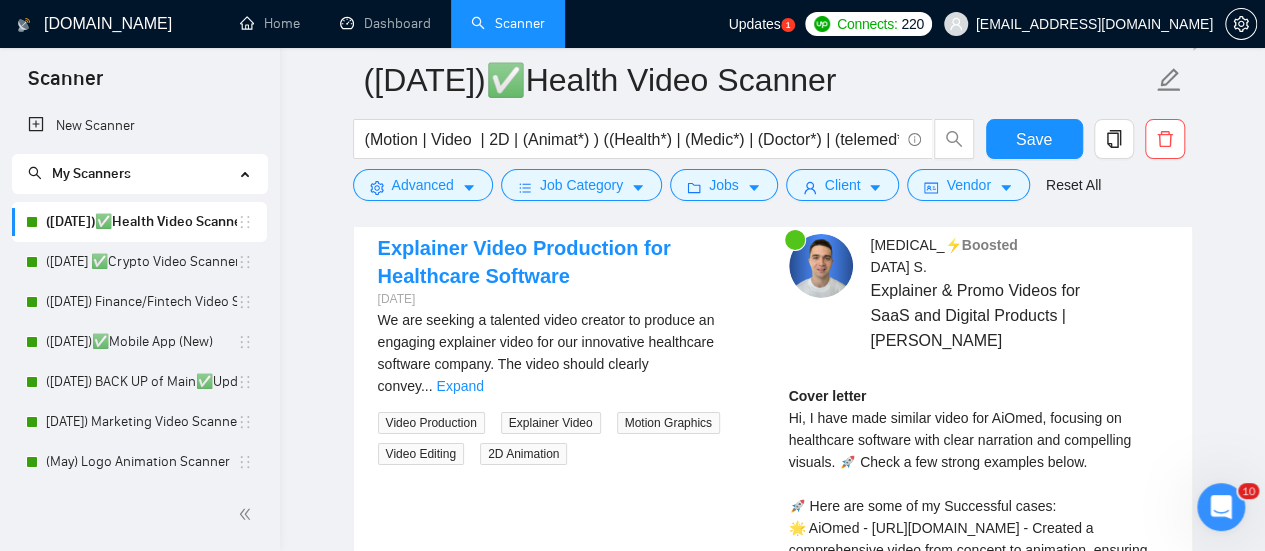 scroll, scrollTop: 3192, scrollLeft: 0, axis: vertical 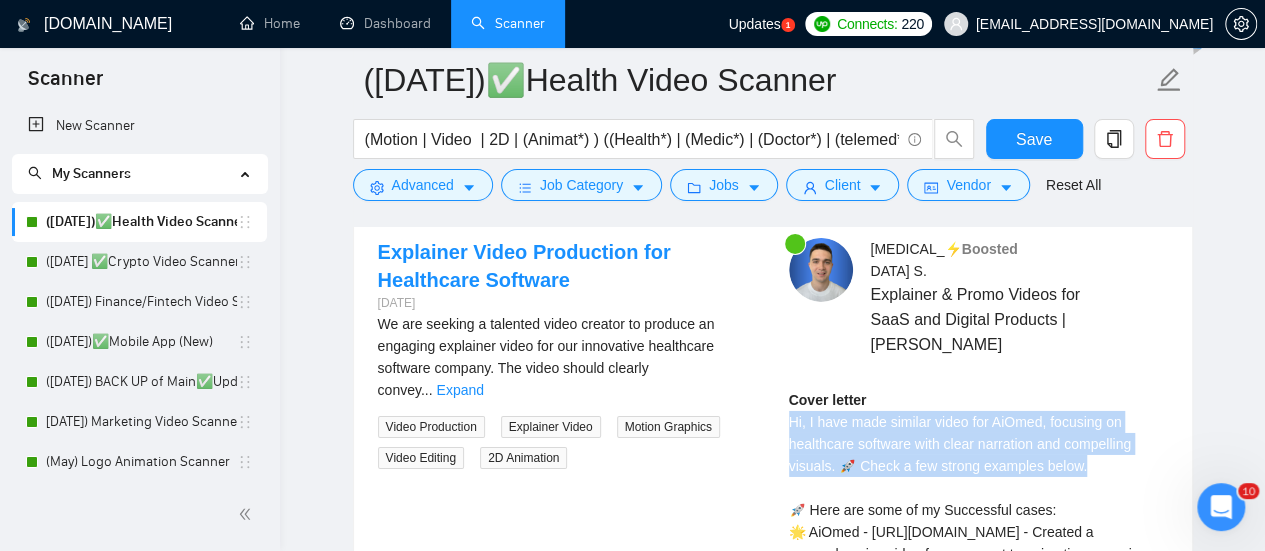 drag, startPoint x: 788, startPoint y: 388, endPoint x: 1098, endPoint y: 435, distance: 313.54266 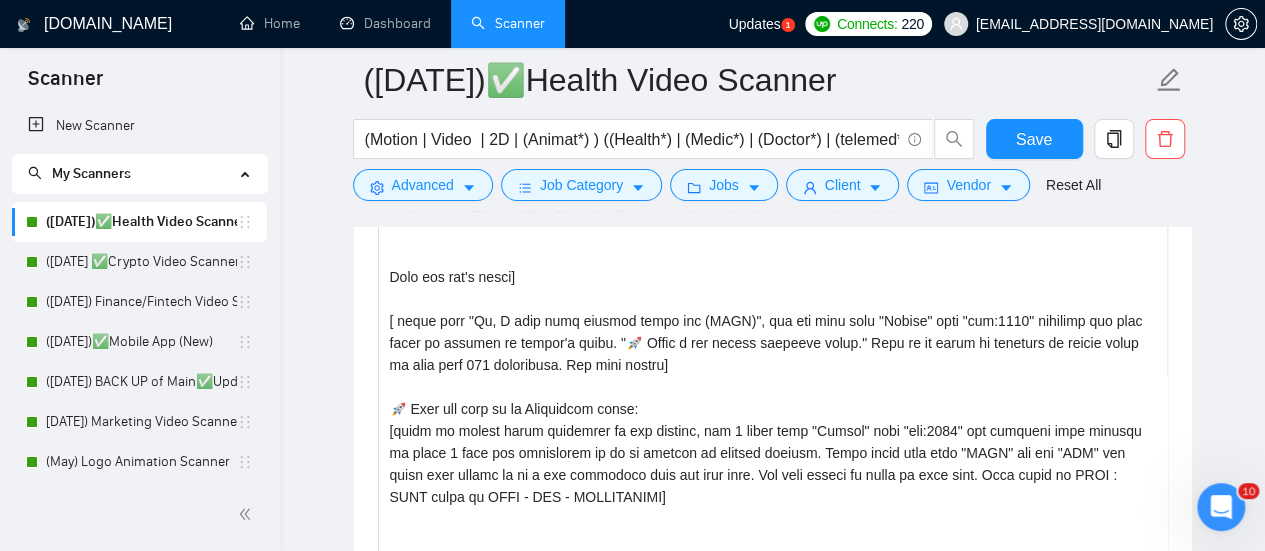 scroll, scrollTop: 1444, scrollLeft: 0, axis: vertical 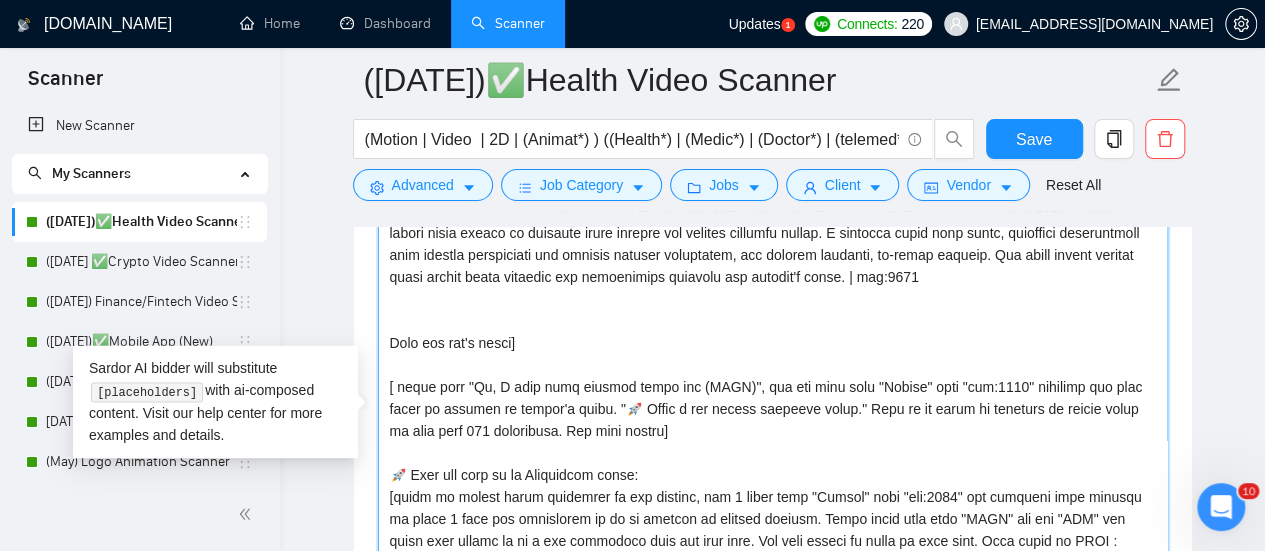 drag, startPoint x: 992, startPoint y: 379, endPoint x: 561, endPoint y: 398, distance: 431.41858 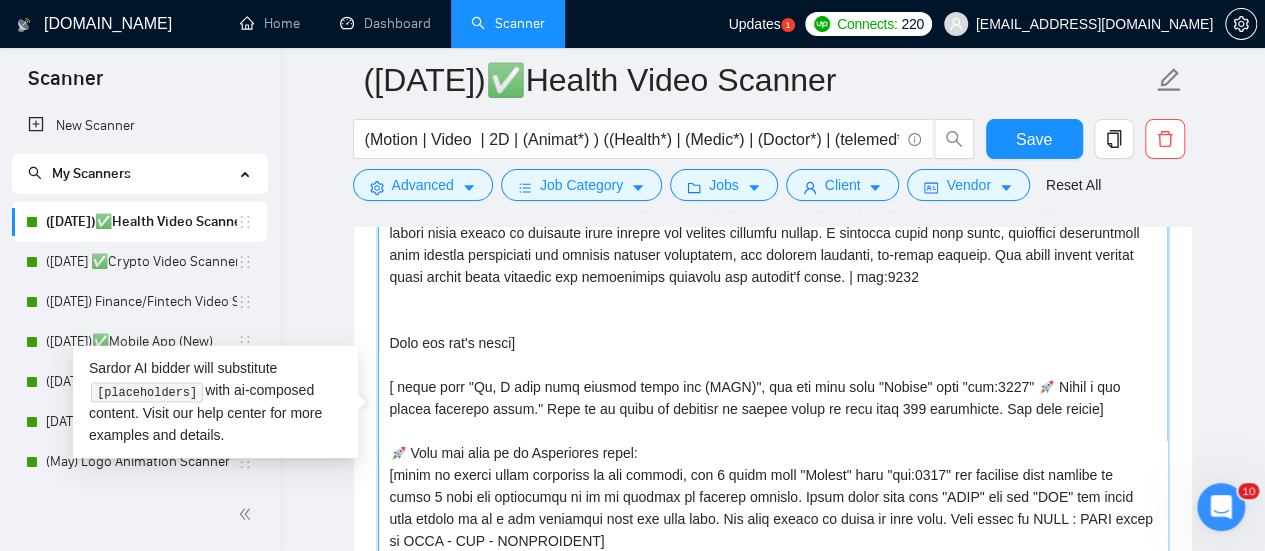 scroll, scrollTop: 308, scrollLeft: 0, axis: vertical 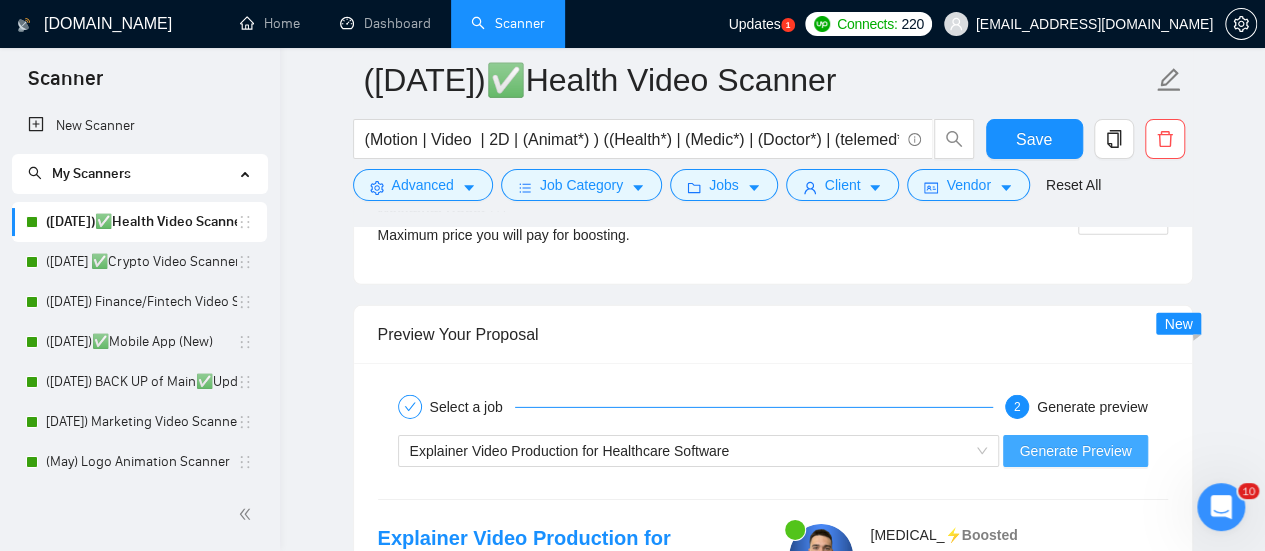 click on "Generate Preview" at bounding box center [1075, 451] 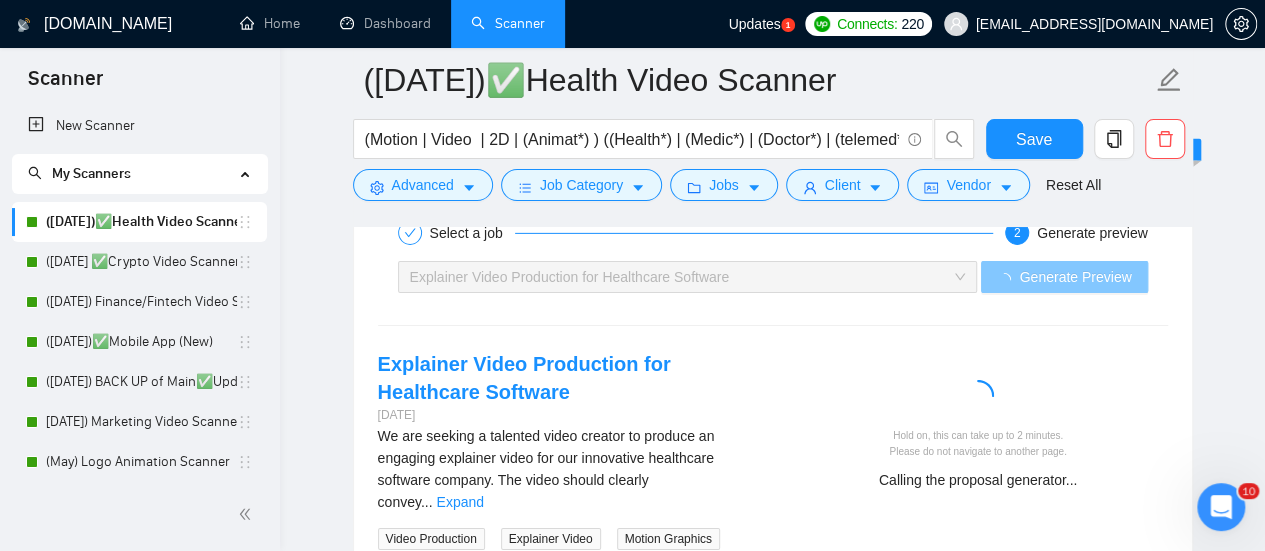 scroll, scrollTop: 3078, scrollLeft: 0, axis: vertical 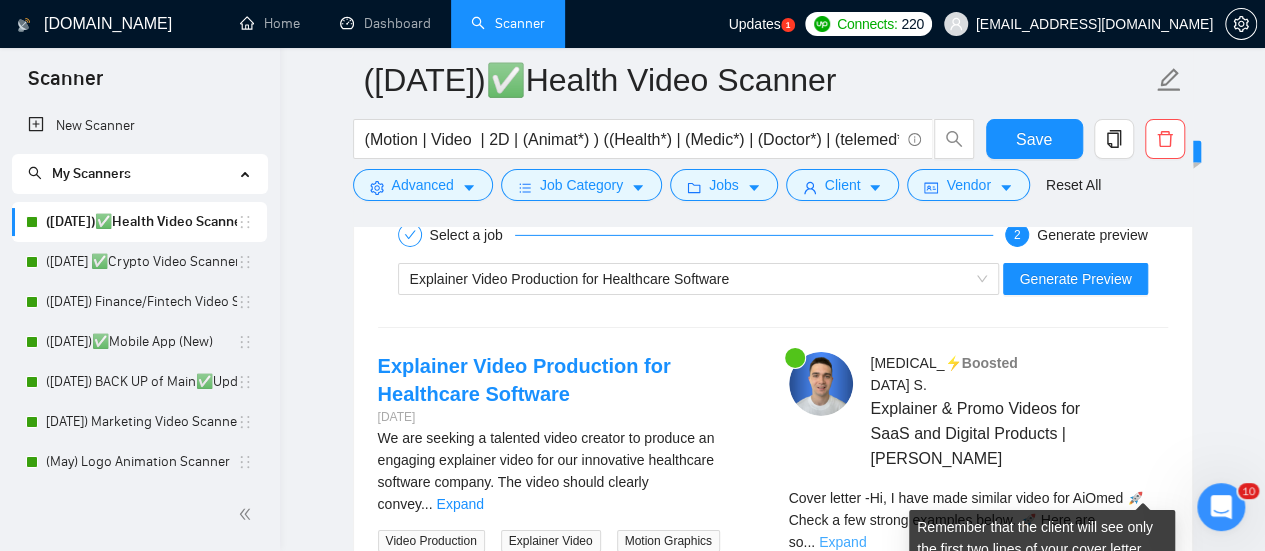 click on "Expand" at bounding box center [842, 542] 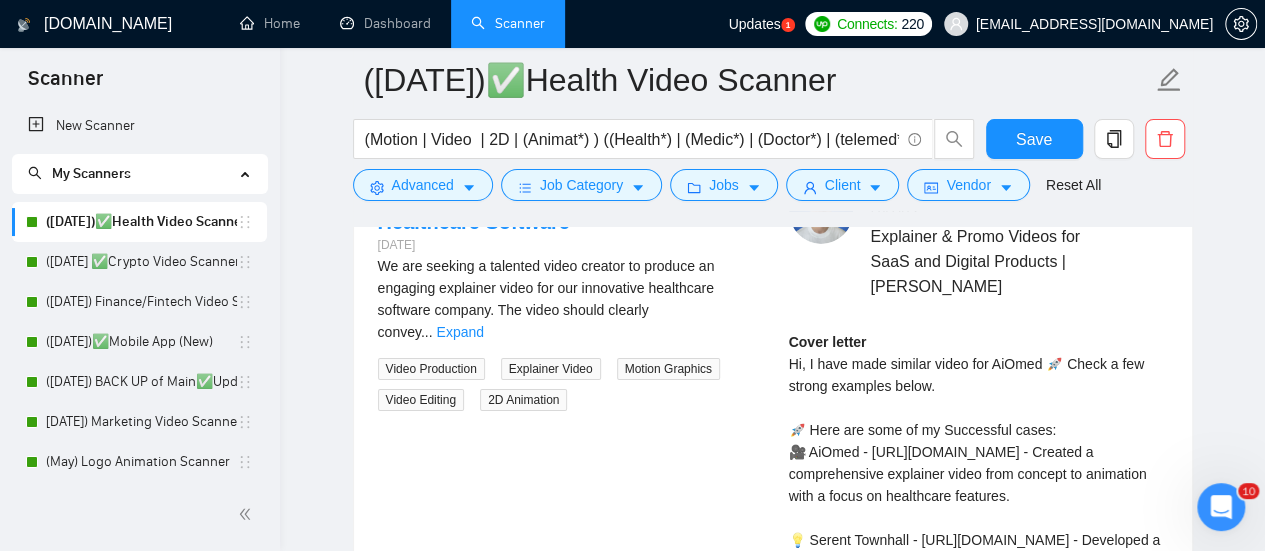 scroll, scrollTop: 3250, scrollLeft: 0, axis: vertical 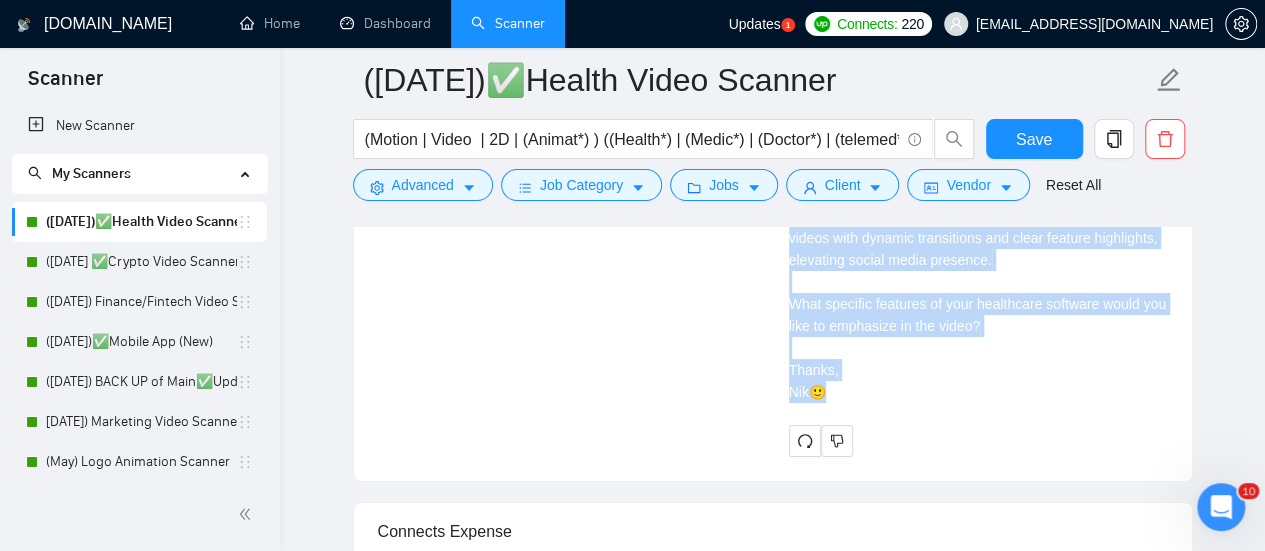 drag, startPoint x: 792, startPoint y: 334, endPoint x: 886, endPoint y: 465, distance: 161.23586 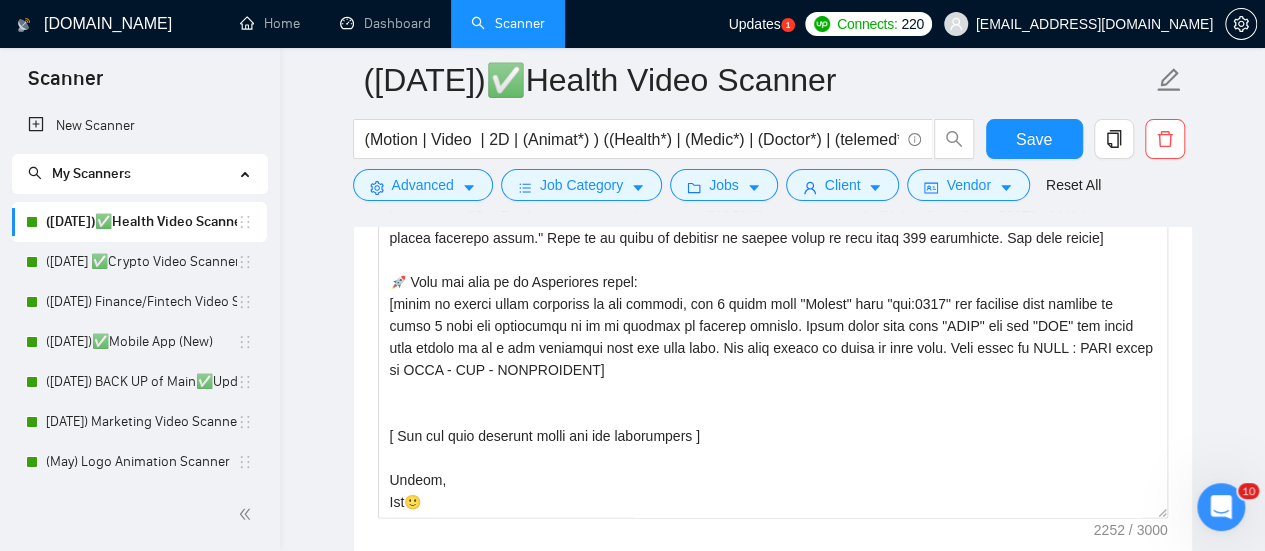 scroll, scrollTop: 1519, scrollLeft: 0, axis: vertical 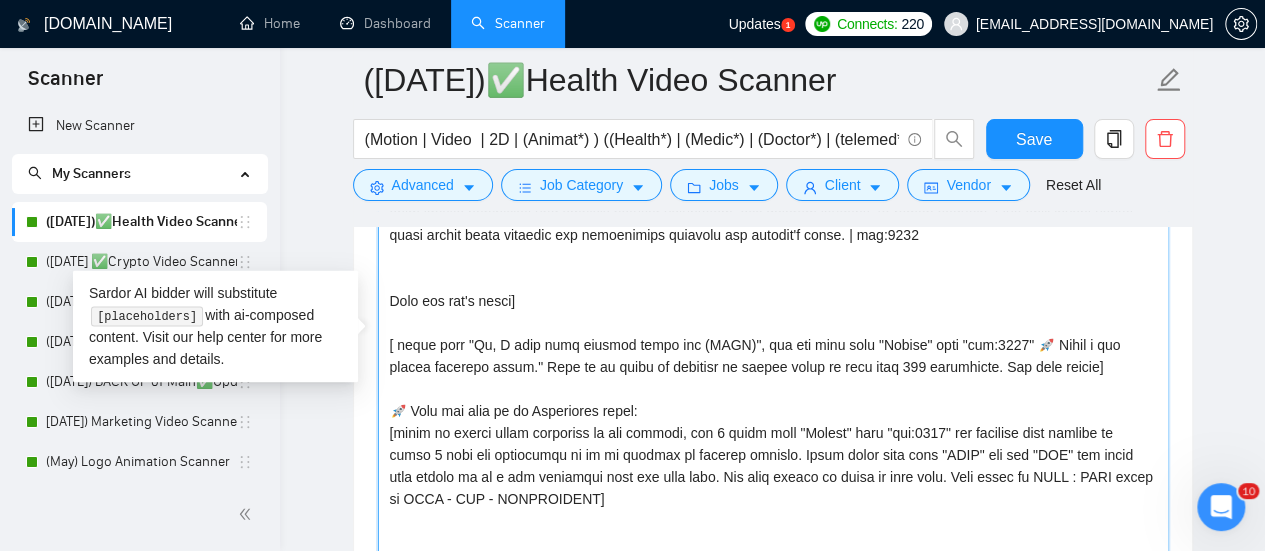 drag, startPoint x: 399, startPoint y: 447, endPoint x: 465, endPoint y: 449, distance: 66.0303 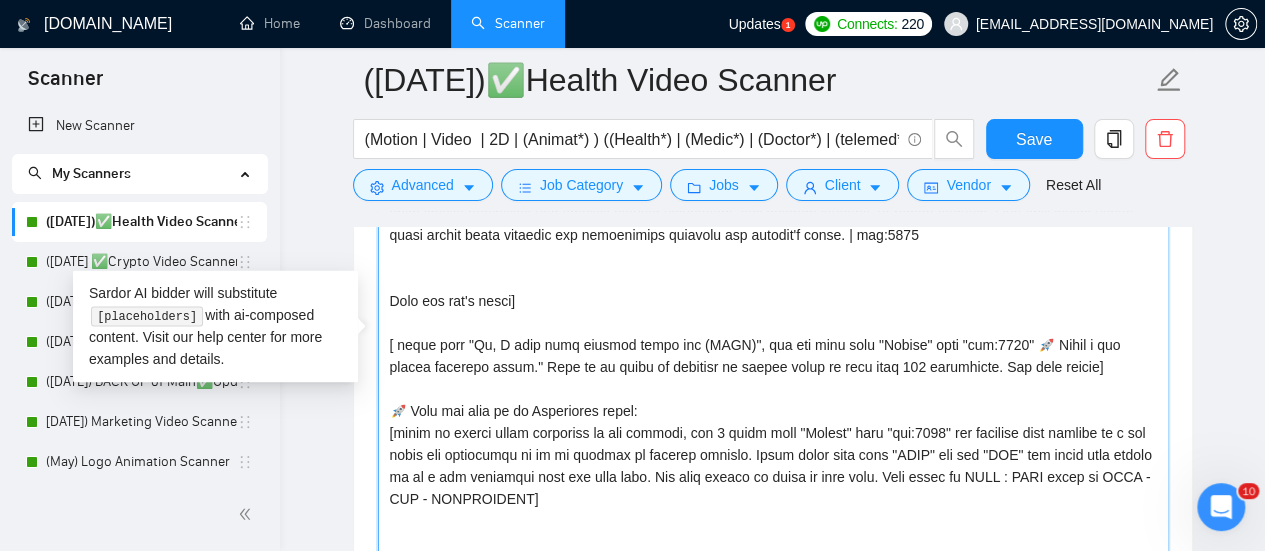 scroll, scrollTop: 308, scrollLeft: 0, axis: vertical 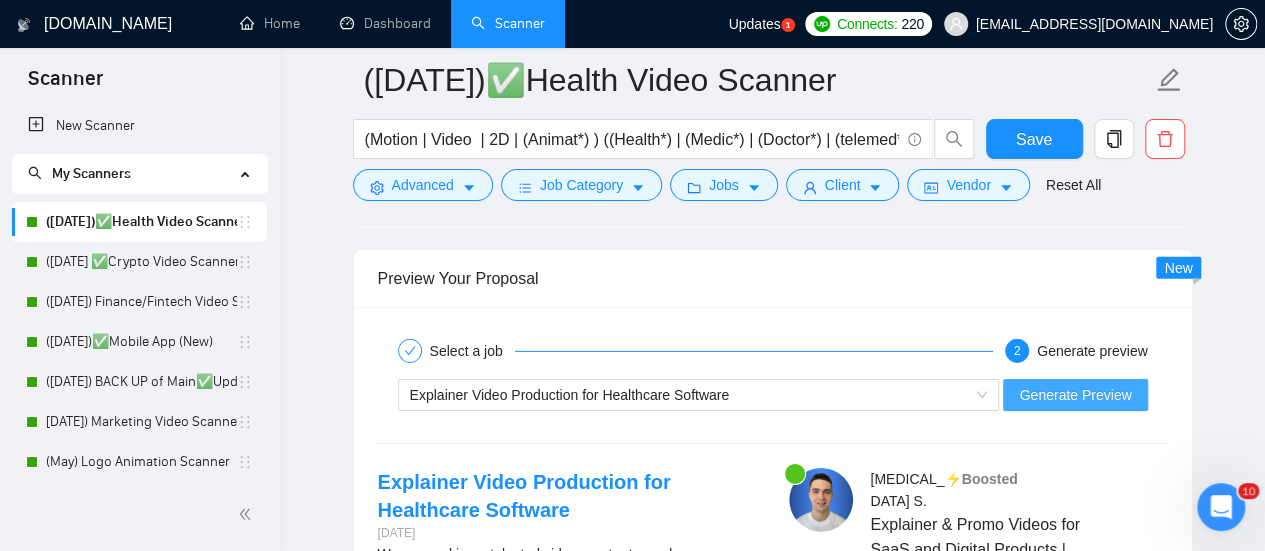 click on "Generate Preview" at bounding box center [1075, 395] 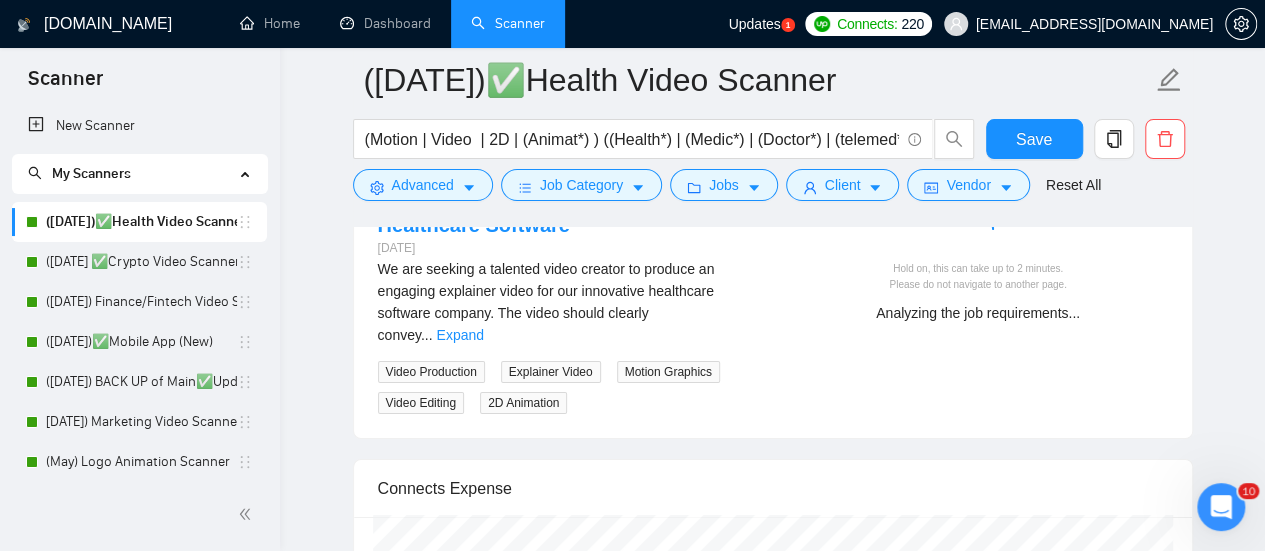 scroll, scrollTop: 3232, scrollLeft: 0, axis: vertical 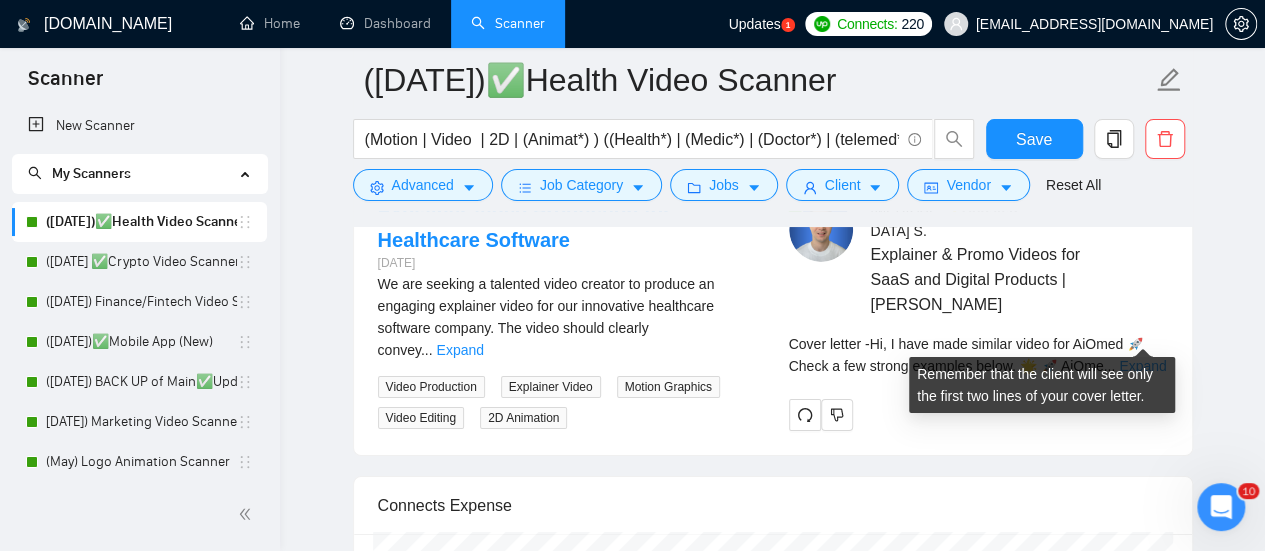 click on "Expand" at bounding box center [1142, 366] 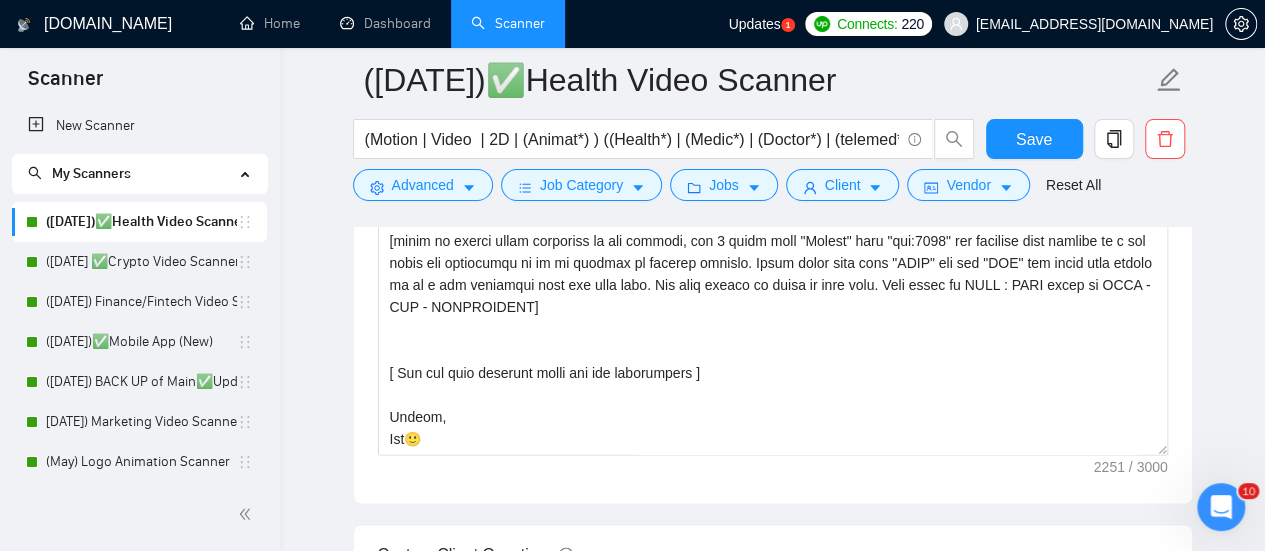scroll, scrollTop: 1658, scrollLeft: 0, axis: vertical 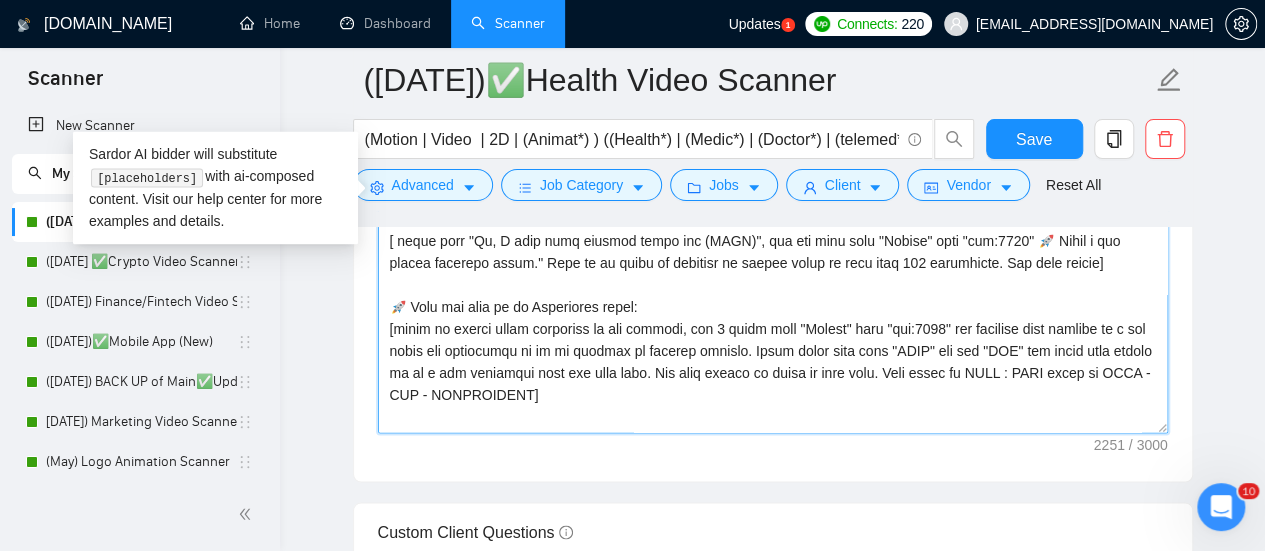 click on "Cover letter template:" at bounding box center (773, 208) 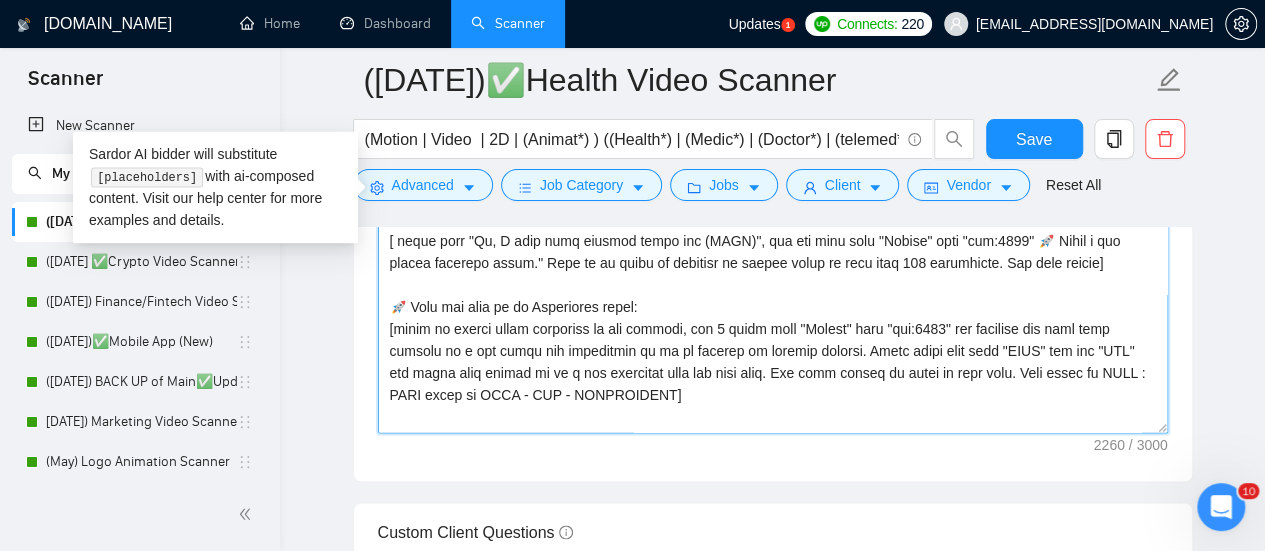 drag, startPoint x: 814, startPoint y: 343, endPoint x: 522, endPoint y: 341, distance: 292.00684 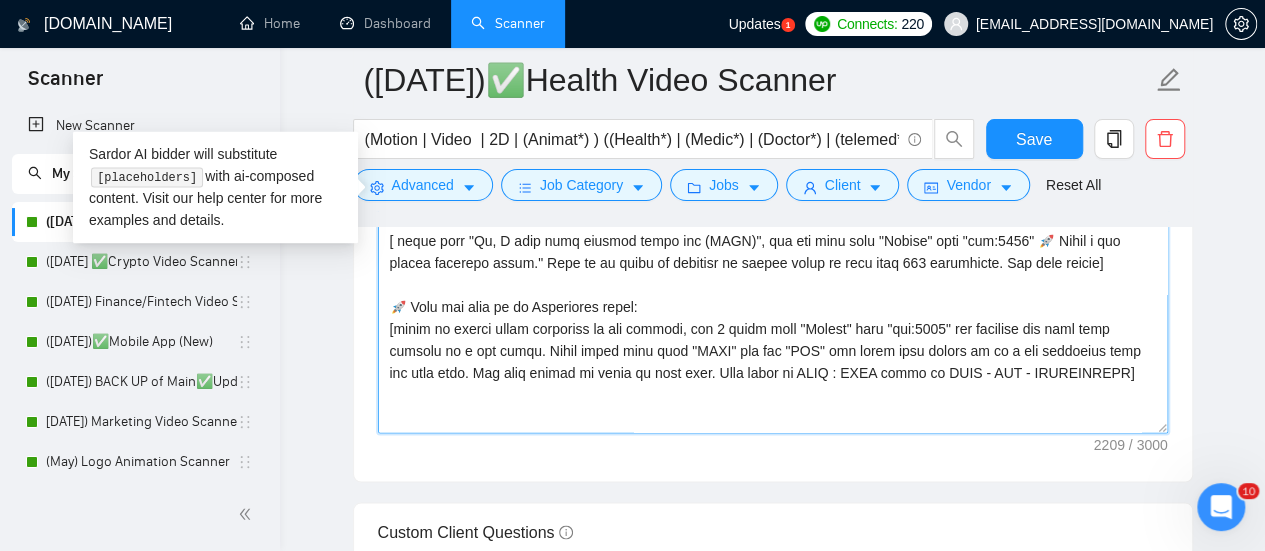 scroll, scrollTop: 286, scrollLeft: 0, axis: vertical 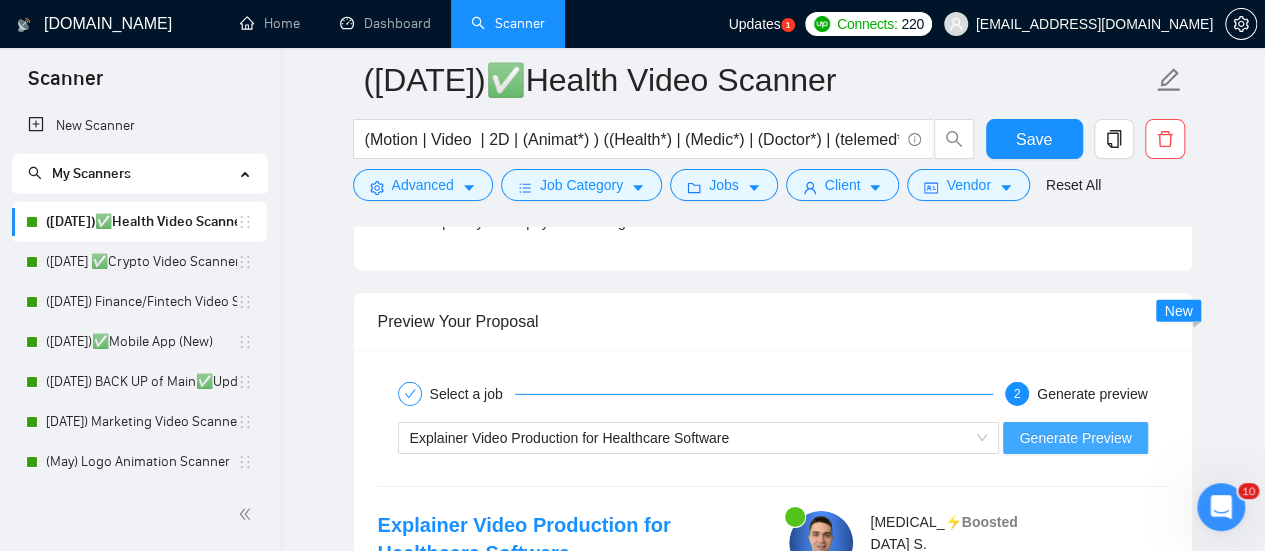 type on "[Folder=
1. CLNT: AiOmed | URL: https://www.upwork.com/fl/~019c49aec3656a0b05?p=1841550741865791488 | I was tasked with creating a video for AiOmed from scratch, handling everything from concept development to animation. Throughout the project, I maintained consistent communication with the client, ensuring alignment at every stage. | tag:7748
2. CLNT: Serent Townhall | URL: https://www.upwork.com/fl/nikitaskopych?p=1859988749045514240 |Serent Townhall, a private equity firm, needed a video to highlight the meaningful work of 5 portfolio companies in healthcare, edtech, EMS, and more. I handled the entire creative process, starting with designing and illustrating custom visuals that aligned with the client’s brand and message. Then, I brought illustrations to life through animations, incorporating smooth transitions and dynamic motion to maintain viewer interest. The final 11-minute video effectively showcased the companies' contributions and delivered a professional, polished result that exceeded the cl..." 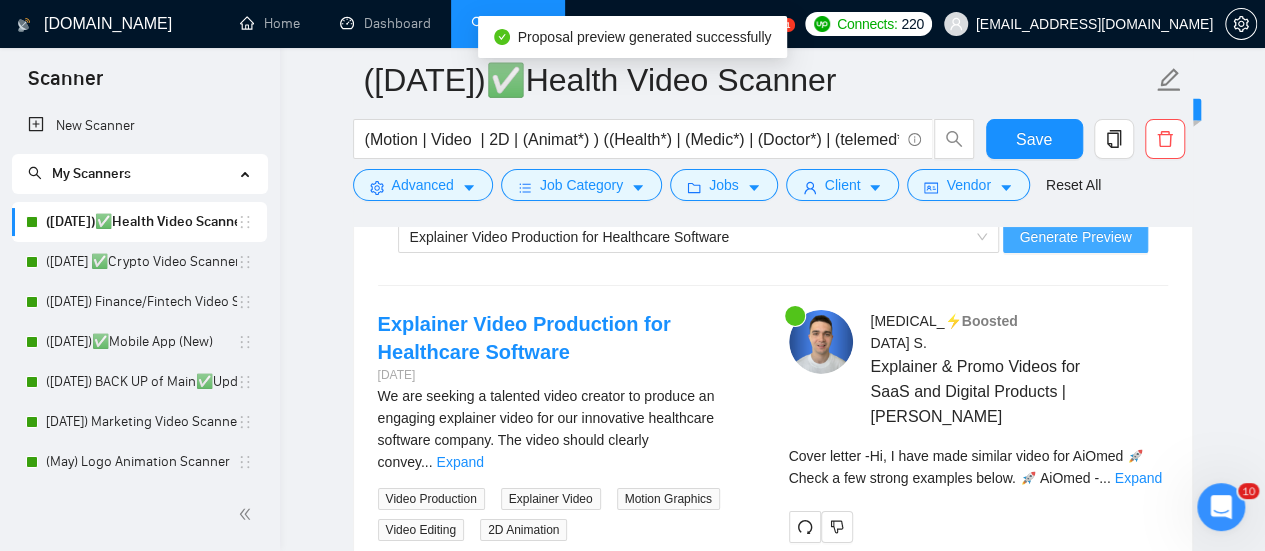 scroll, scrollTop: 3129, scrollLeft: 0, axis: vertical 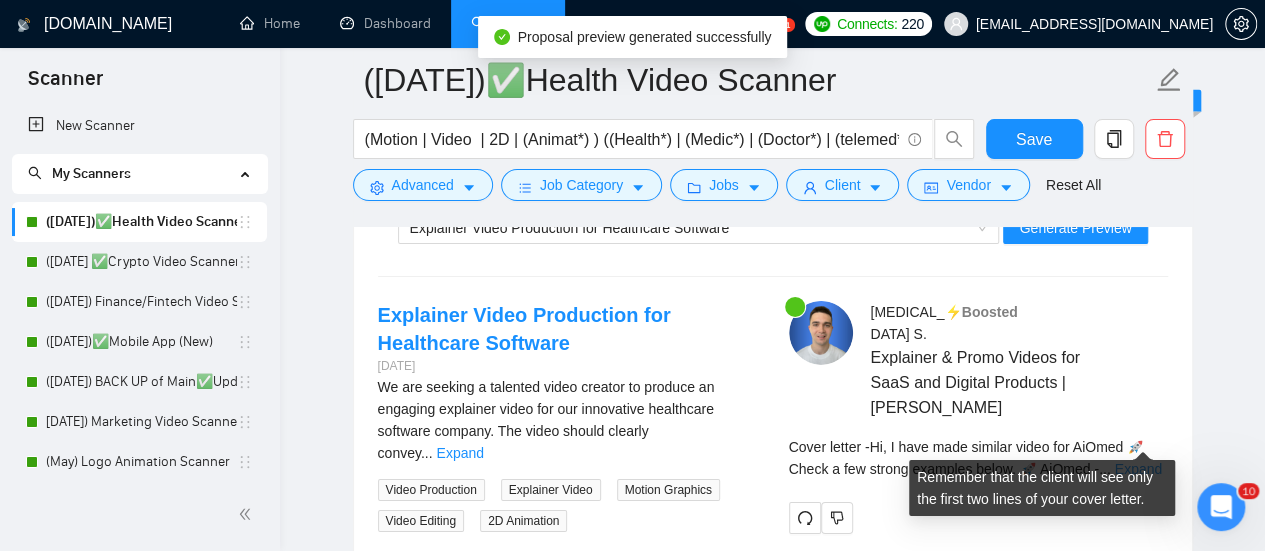 click on "Expand" at bounding box center (1138, 469) 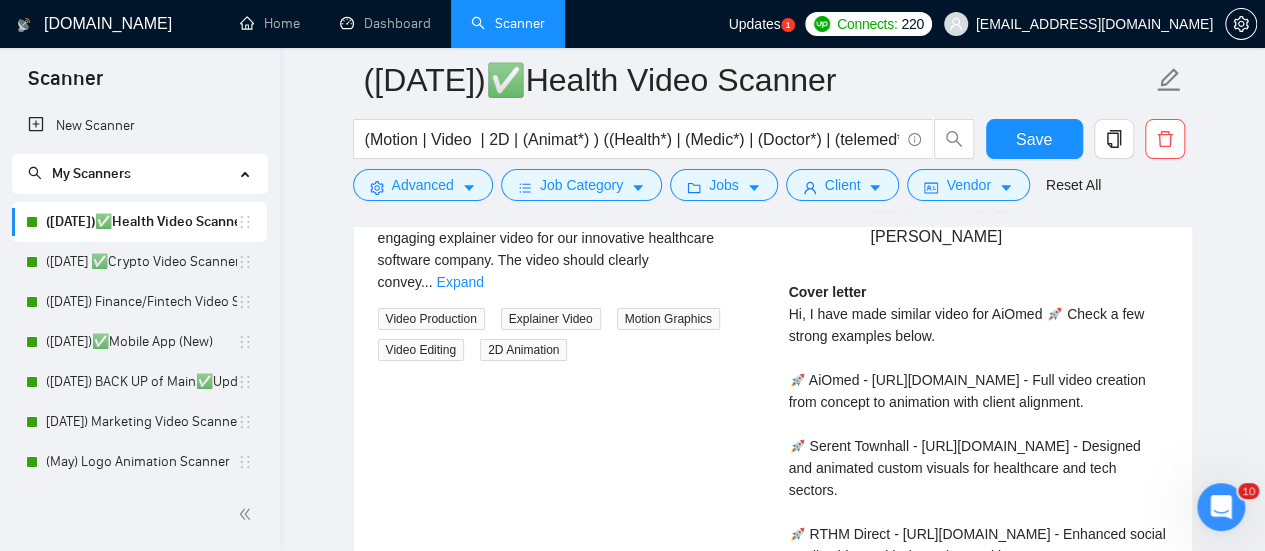 scroll, scrollTop: 3295, scrollLeft: 0, axis: vertical 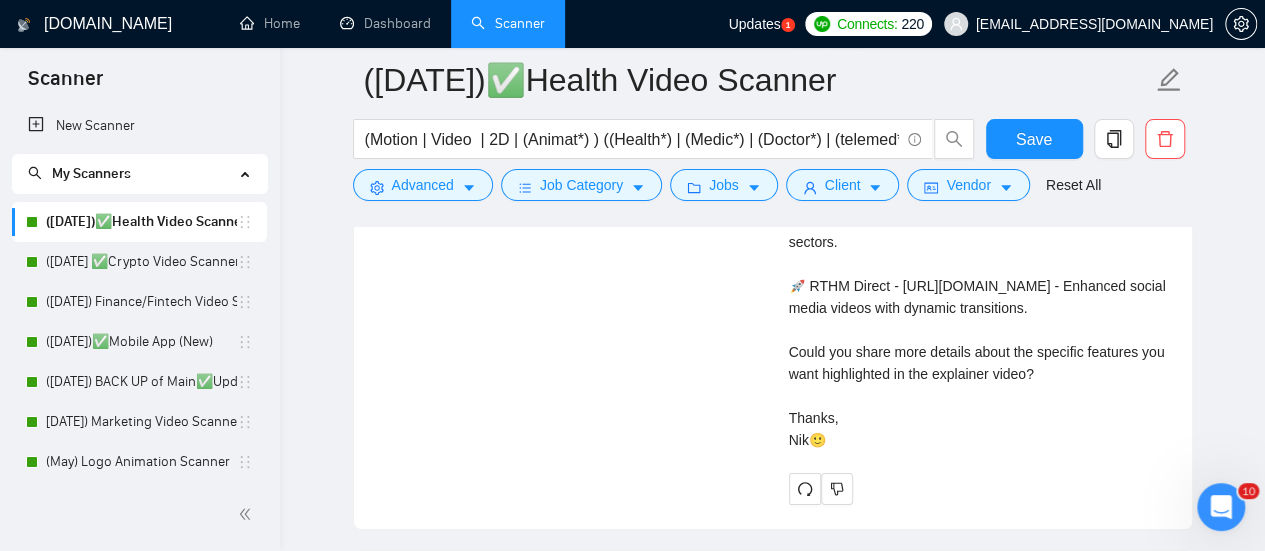 drag, startPoint x: 792, startPoint y: 283, endPoint x: 867, endPoint y: 491, distance: 221.10857 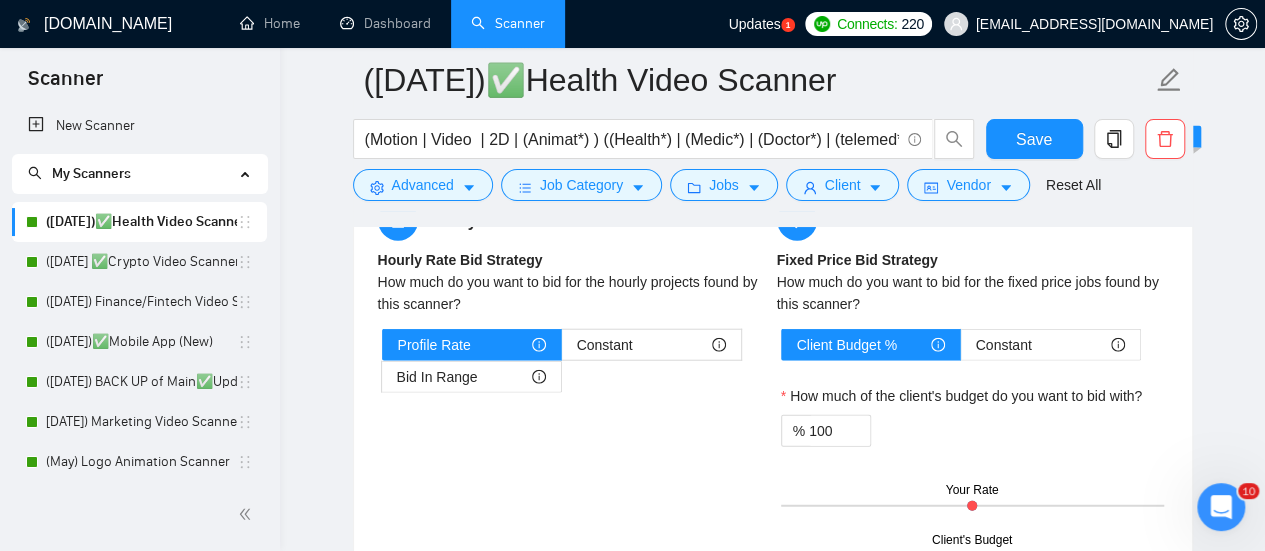 scroll, scrollTop: 2342, scrollLeft: 0, axis: vertical 